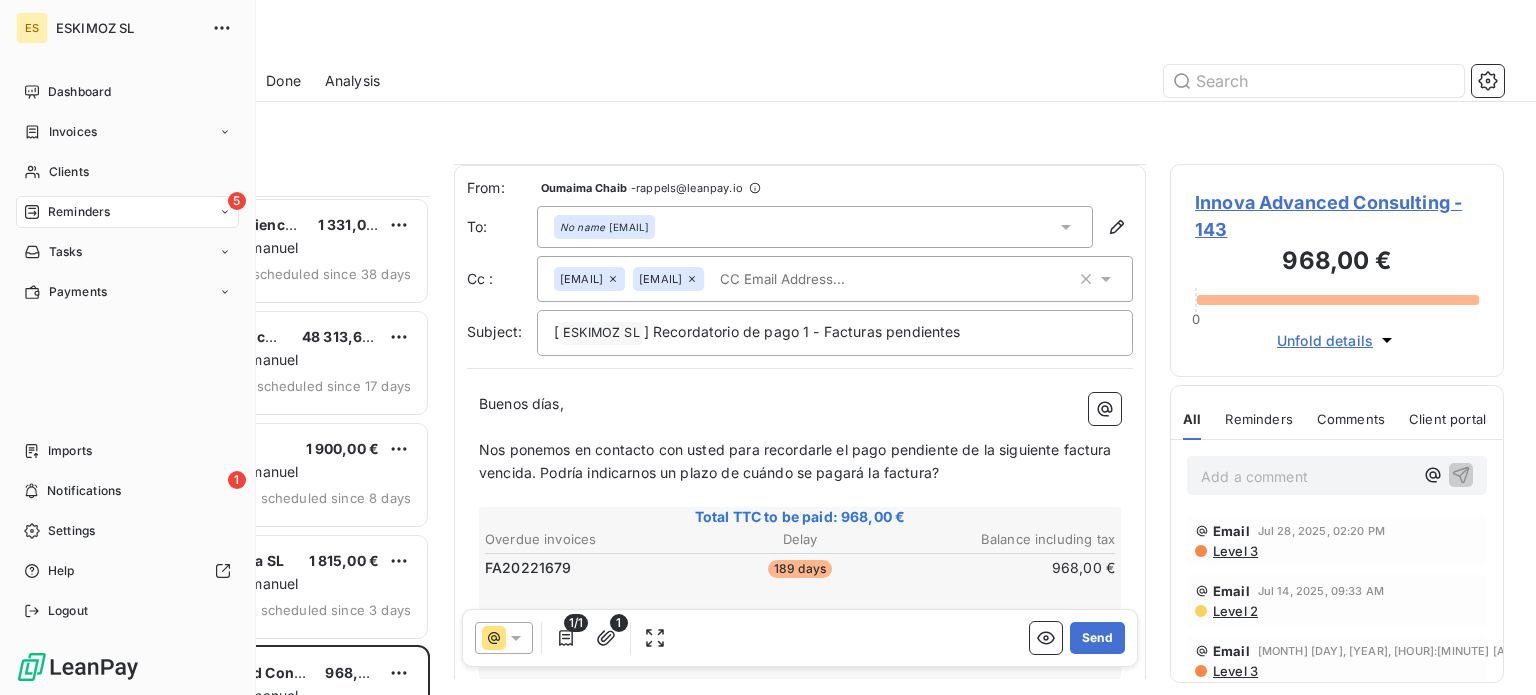 scroll, scrollTop: 0, scrollLeft: 0, axis: both 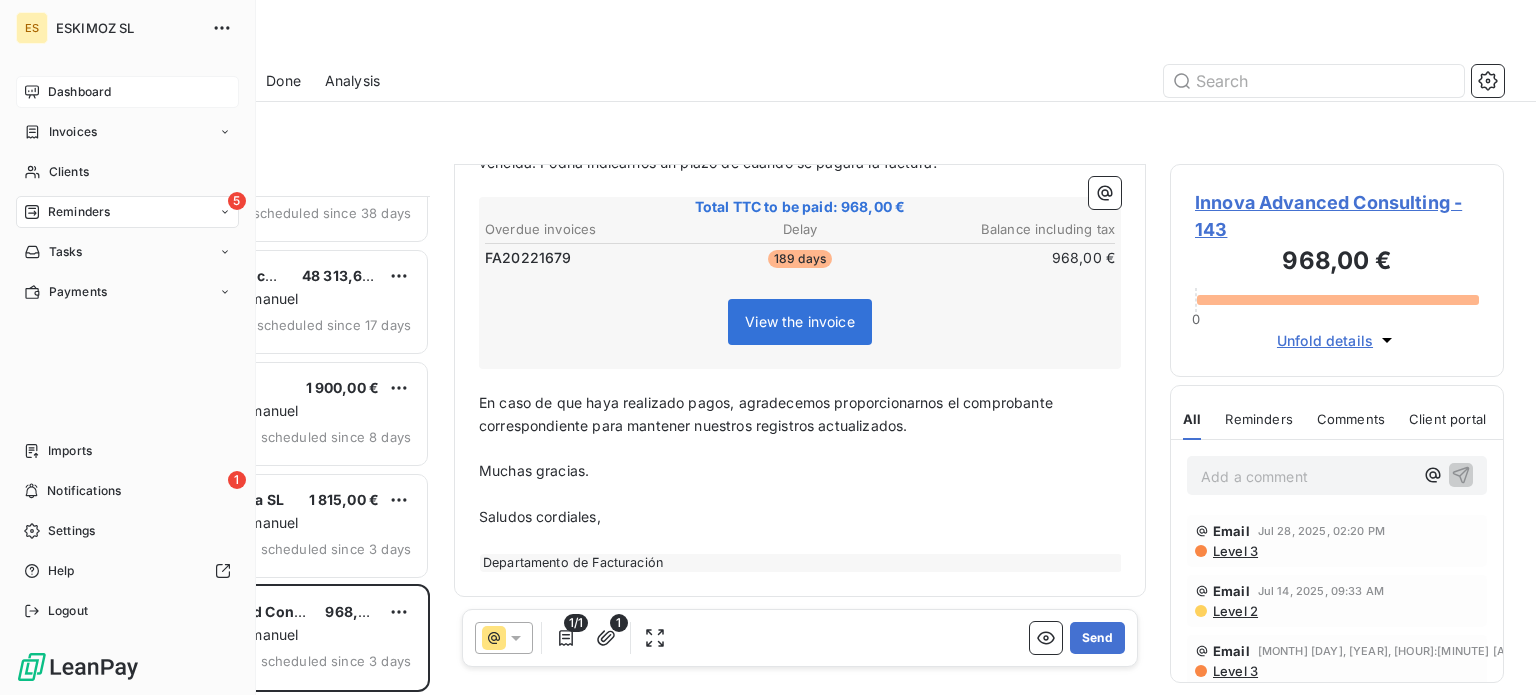 click on "Dashboard" at bounding box center [127, 92] 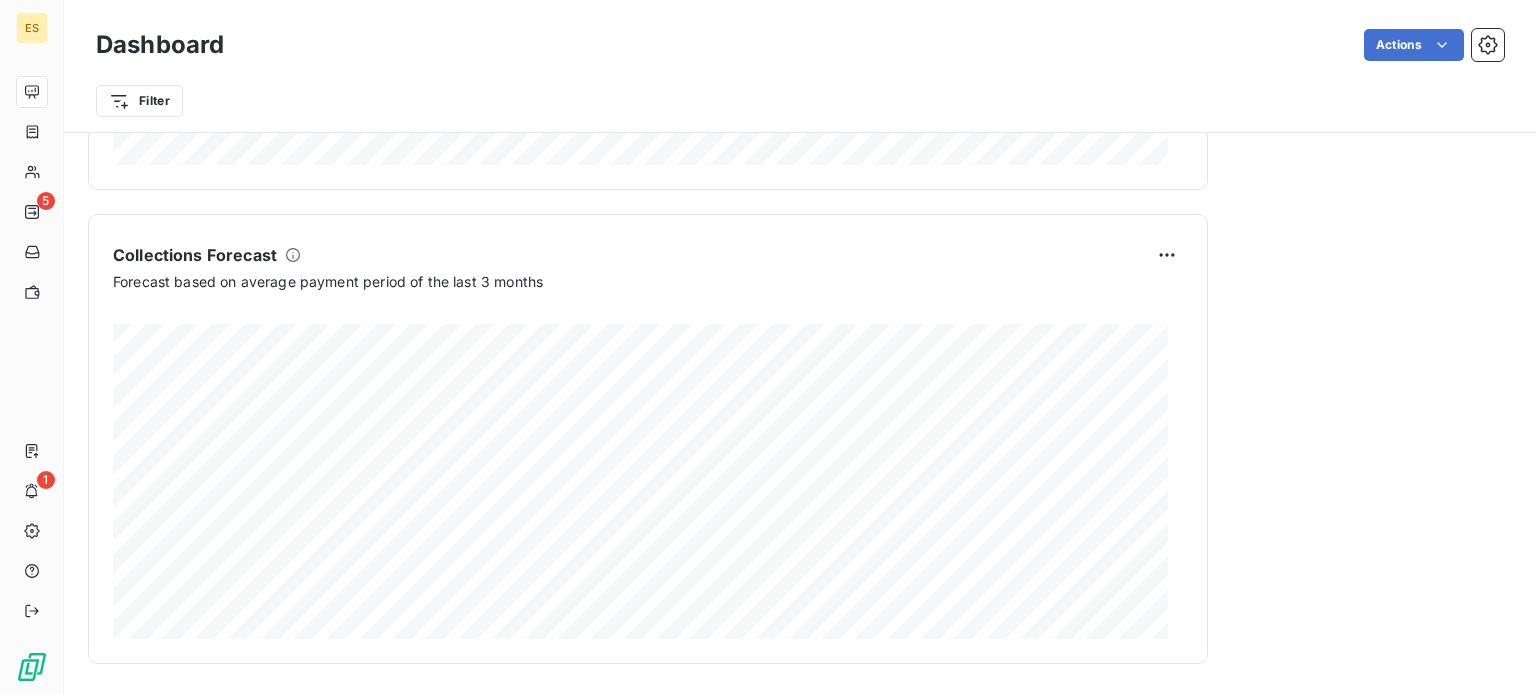 scroll, scrollTop: 246, scrollLeft: 0, axis: vertical 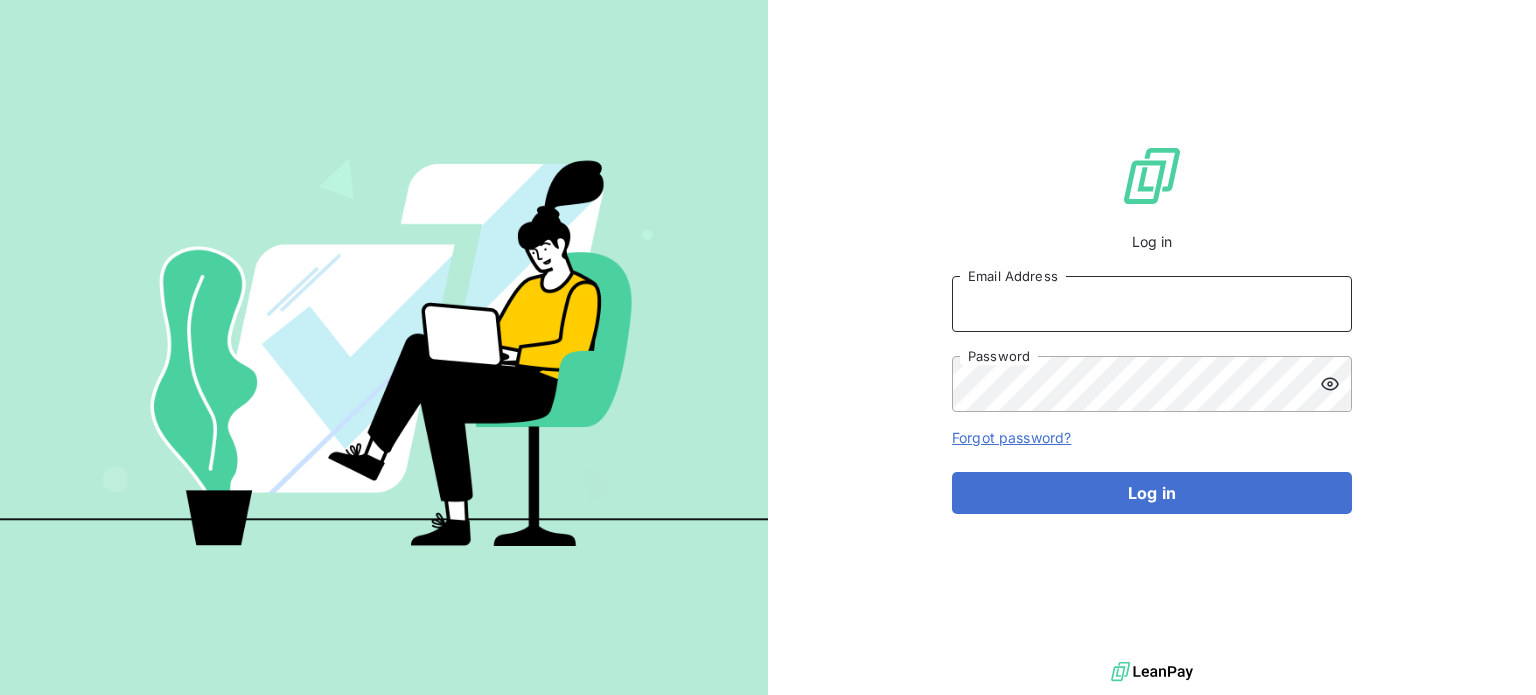 type on "oumaima.chaib@groupe-ydyle.fr" 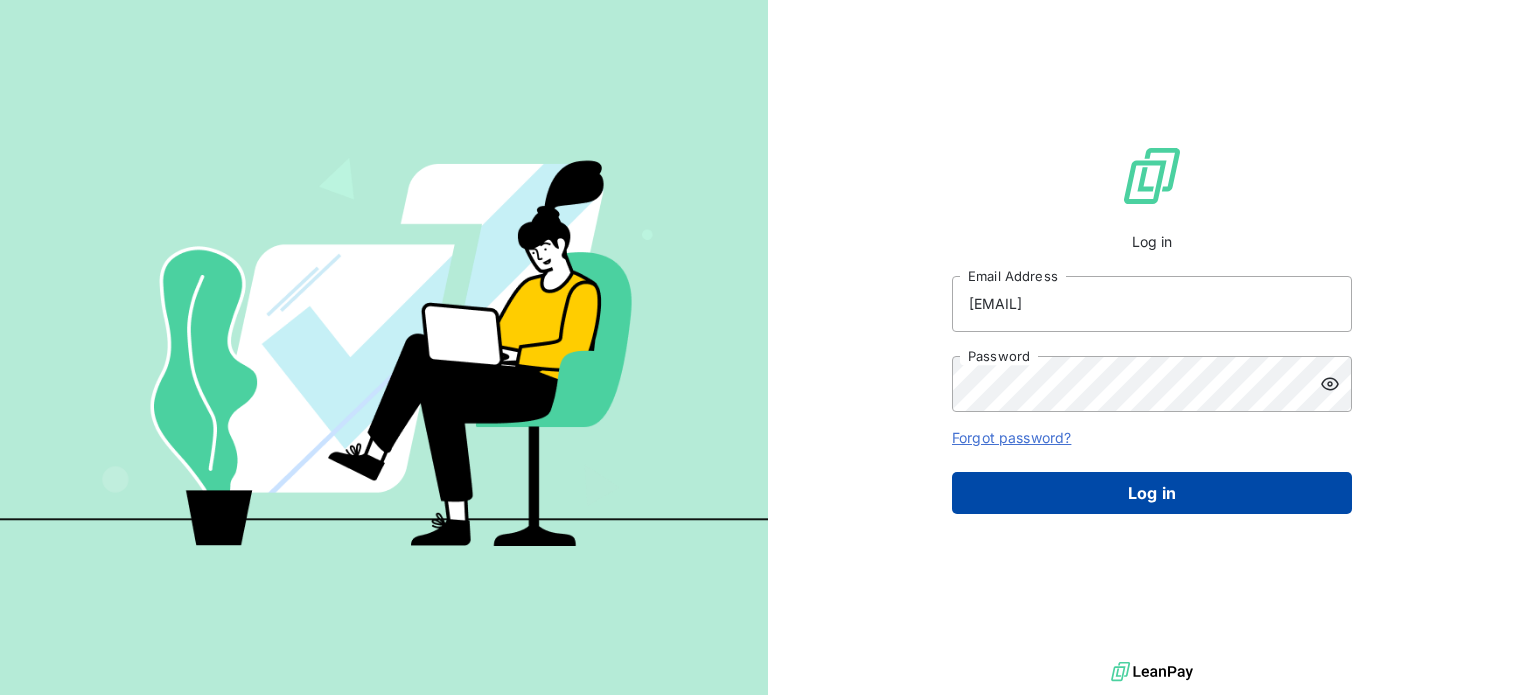 click on "Log in" at bounding box center (1152, 493) 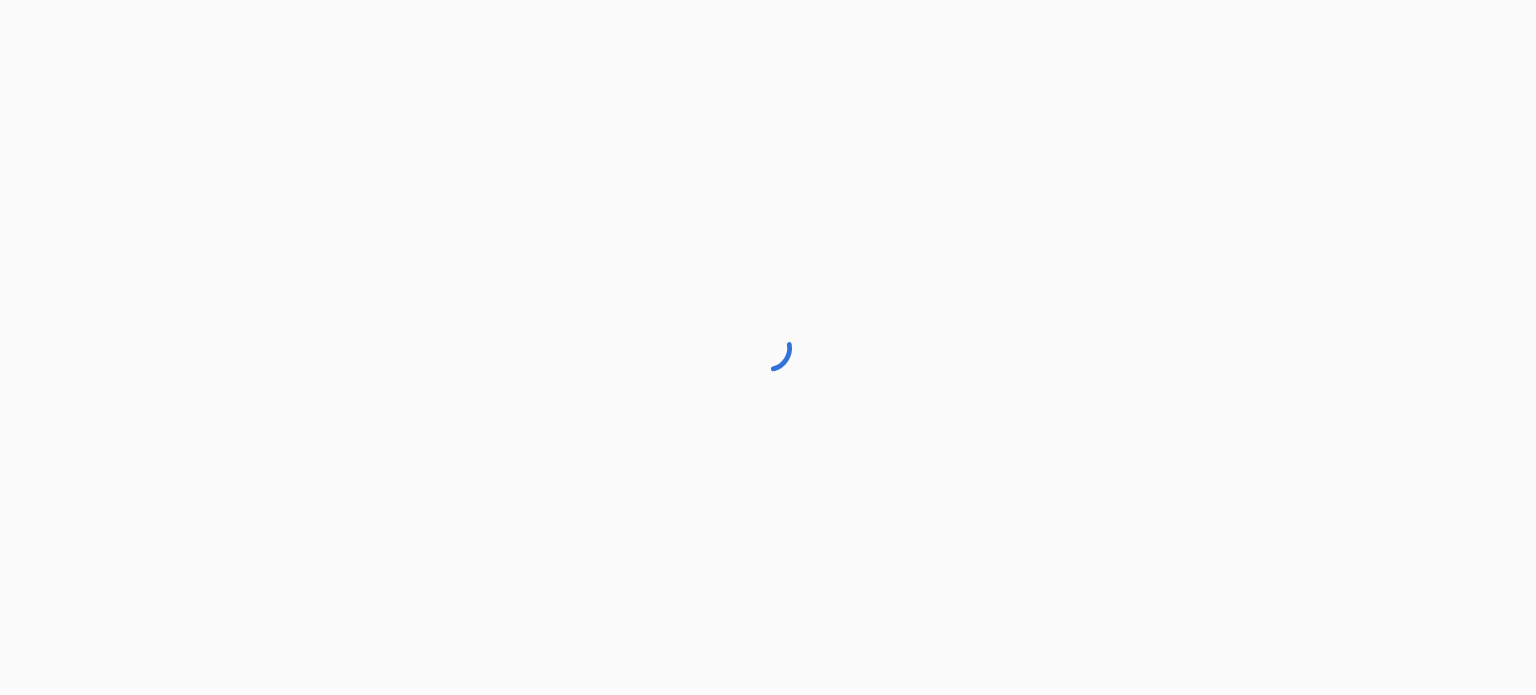 scroll, scrollTop: 0, scrollLeft: 0, axis: both 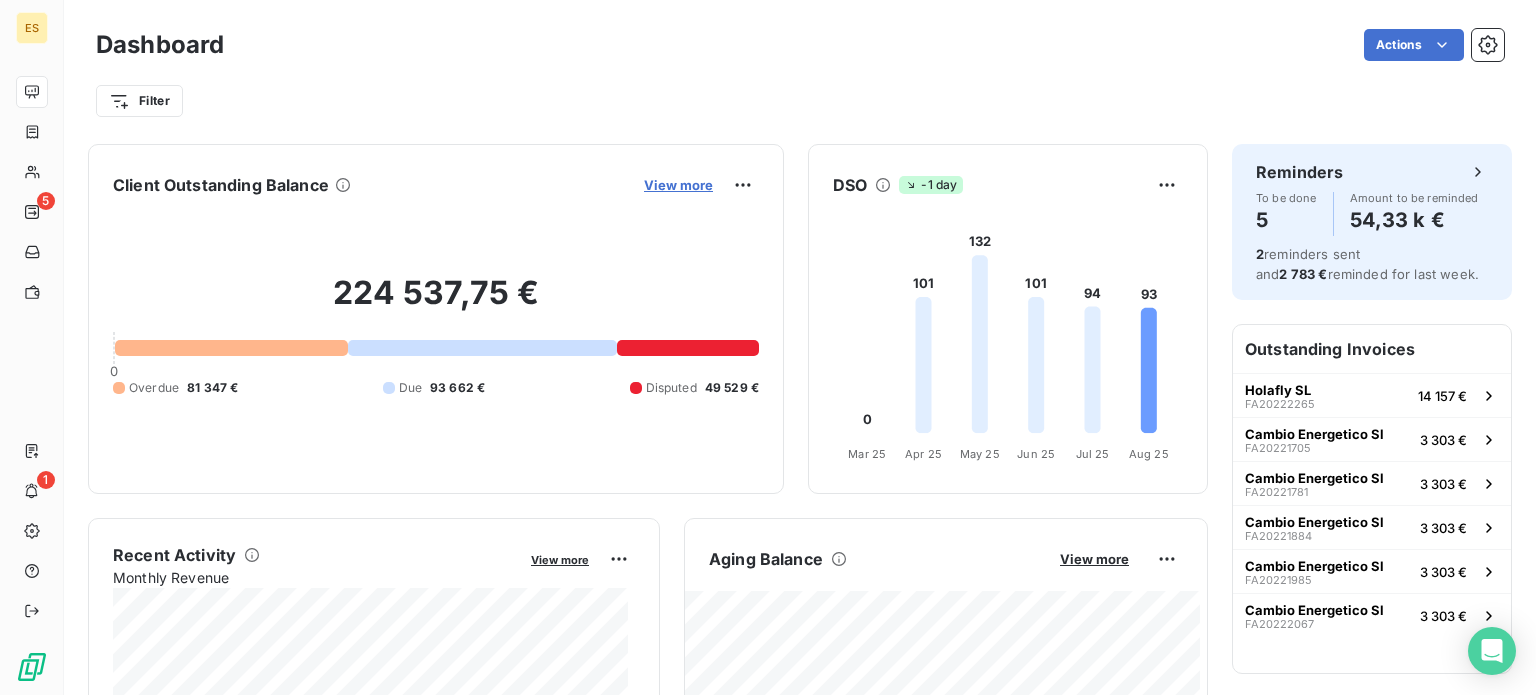 click on "View more" at bounding box center [678, 185] 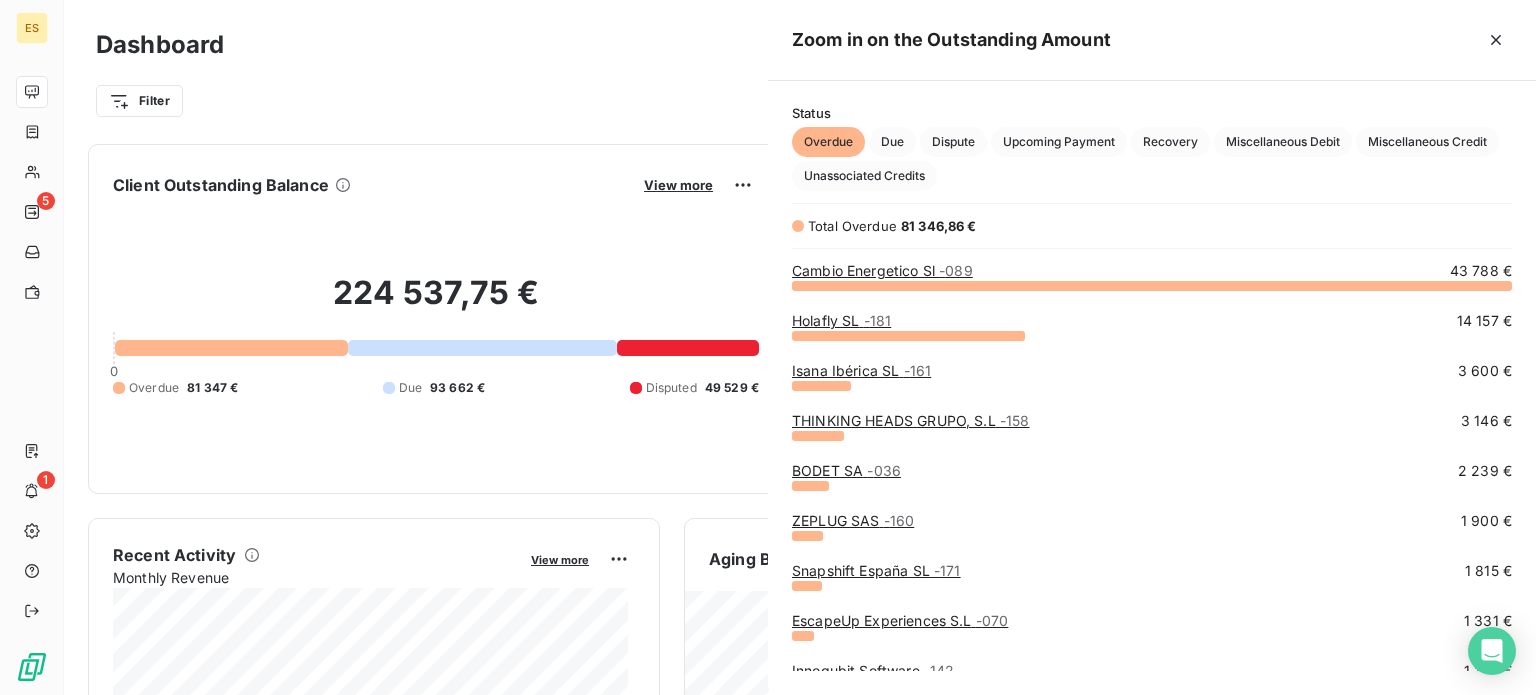 scroll, scrollTop: 16, scrollLeft: 16, axis: both 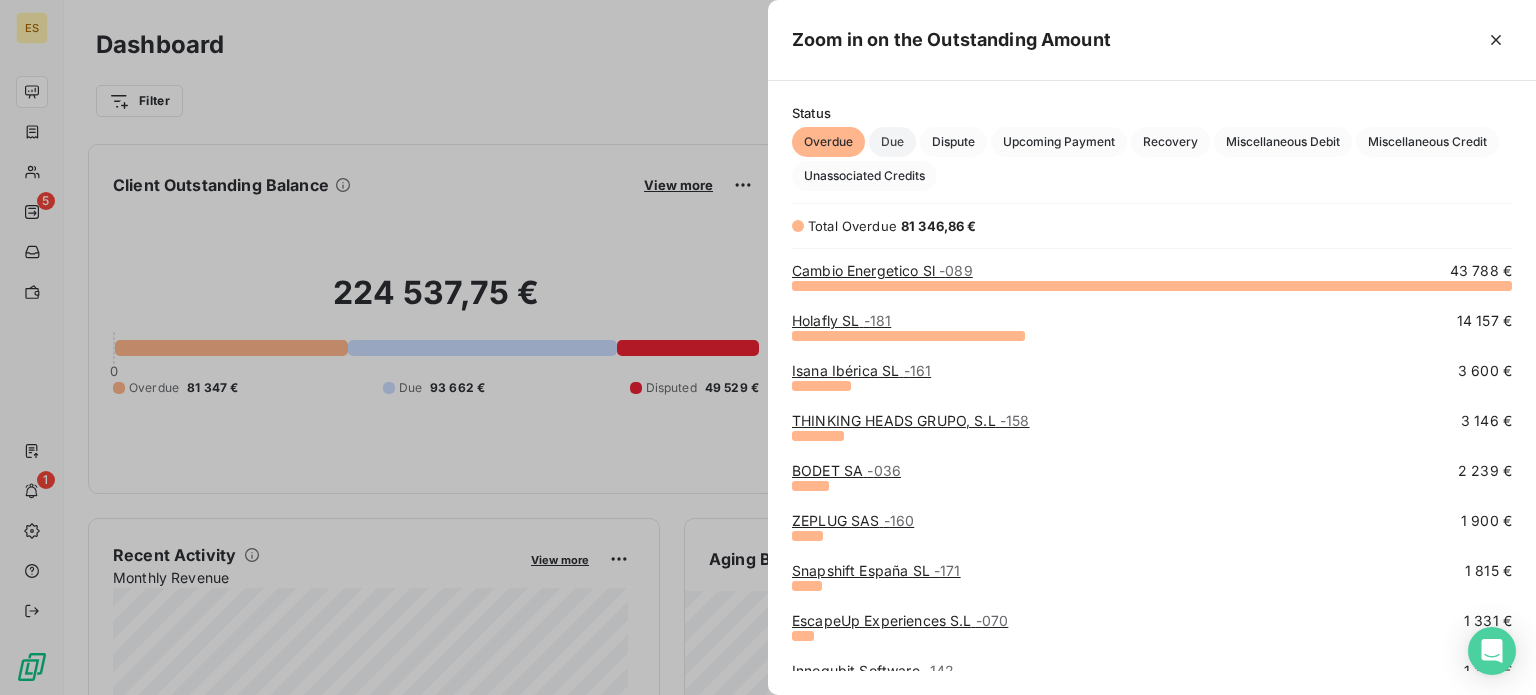 click on "Due" at bounding box center [892, 142] 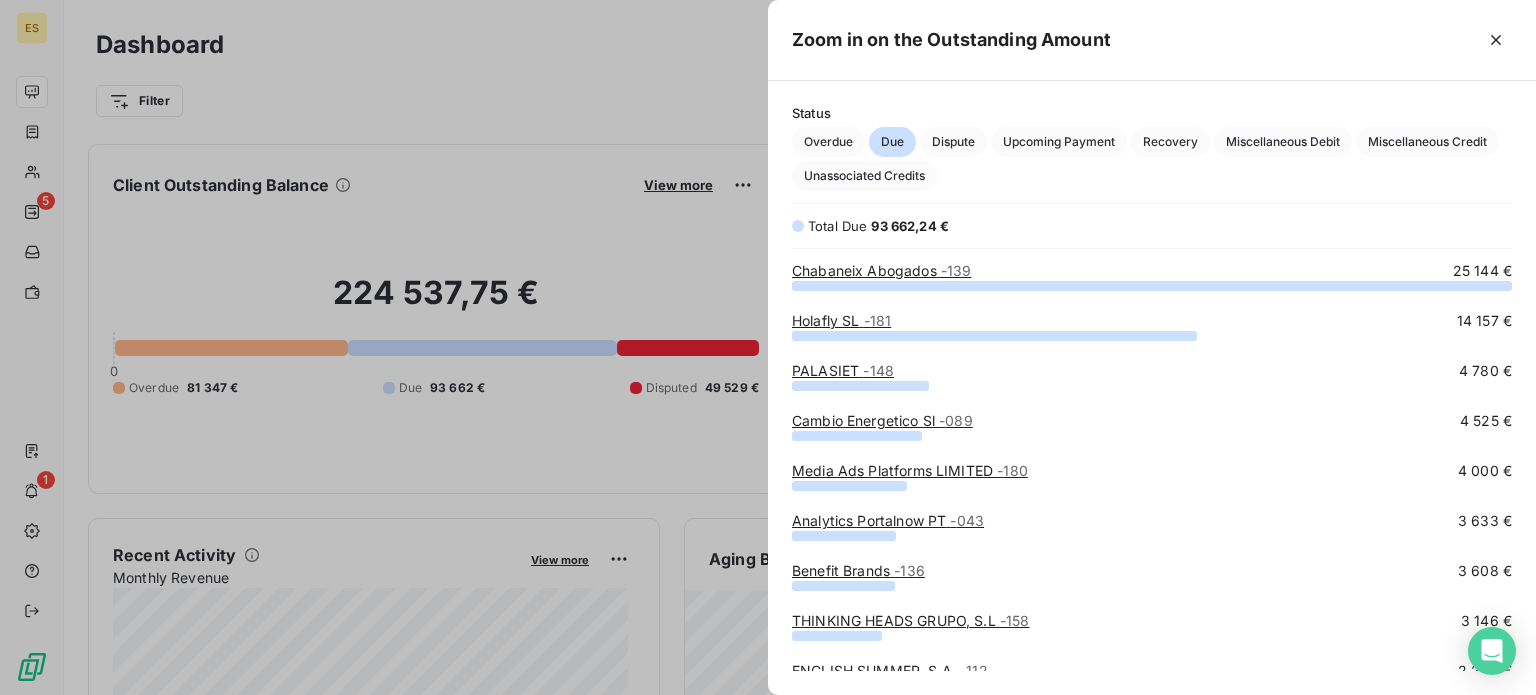scroll, scrollTop: 16, scrollLeft: 16, axis: both 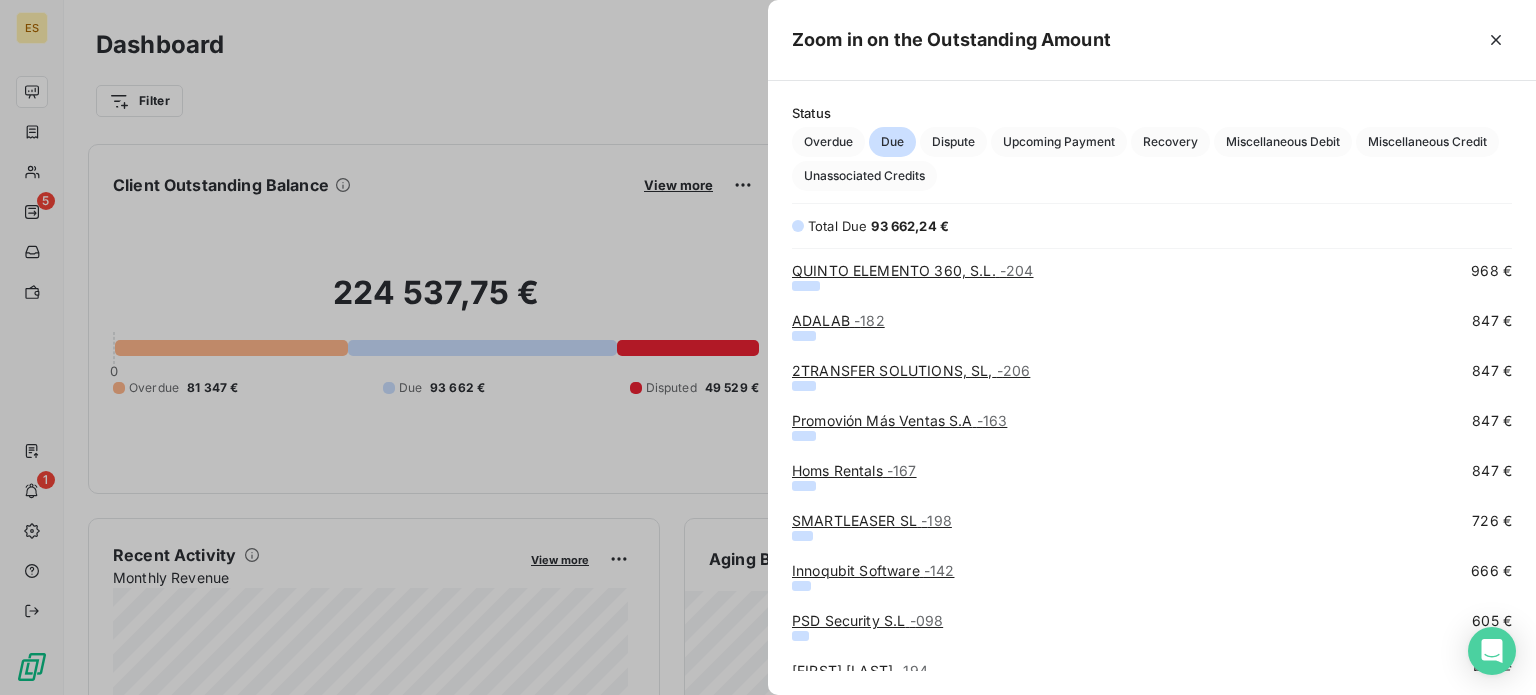 click on "[COMPANY],   -  206" at bounding box center [911, 370] 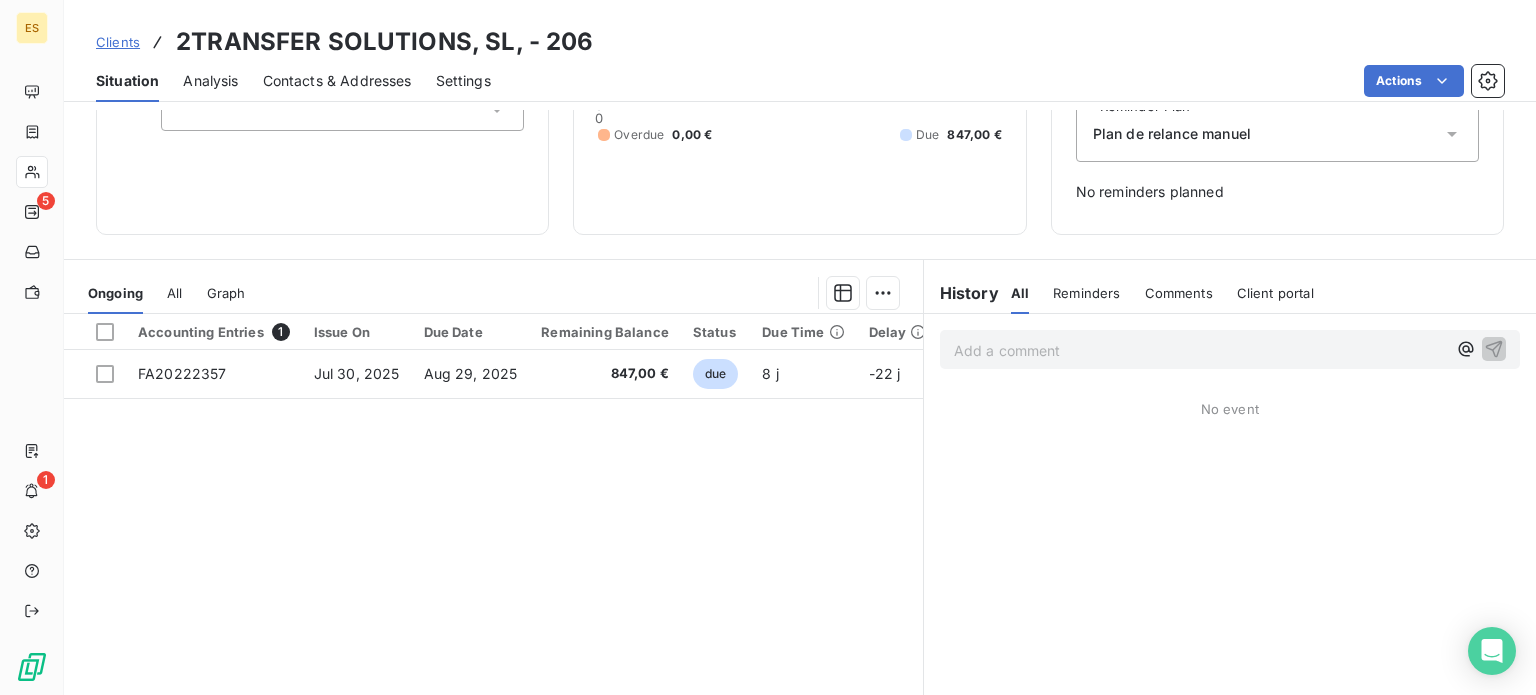 scroll, scrollTop: 280, scrollLeft: 0, axis: vertical 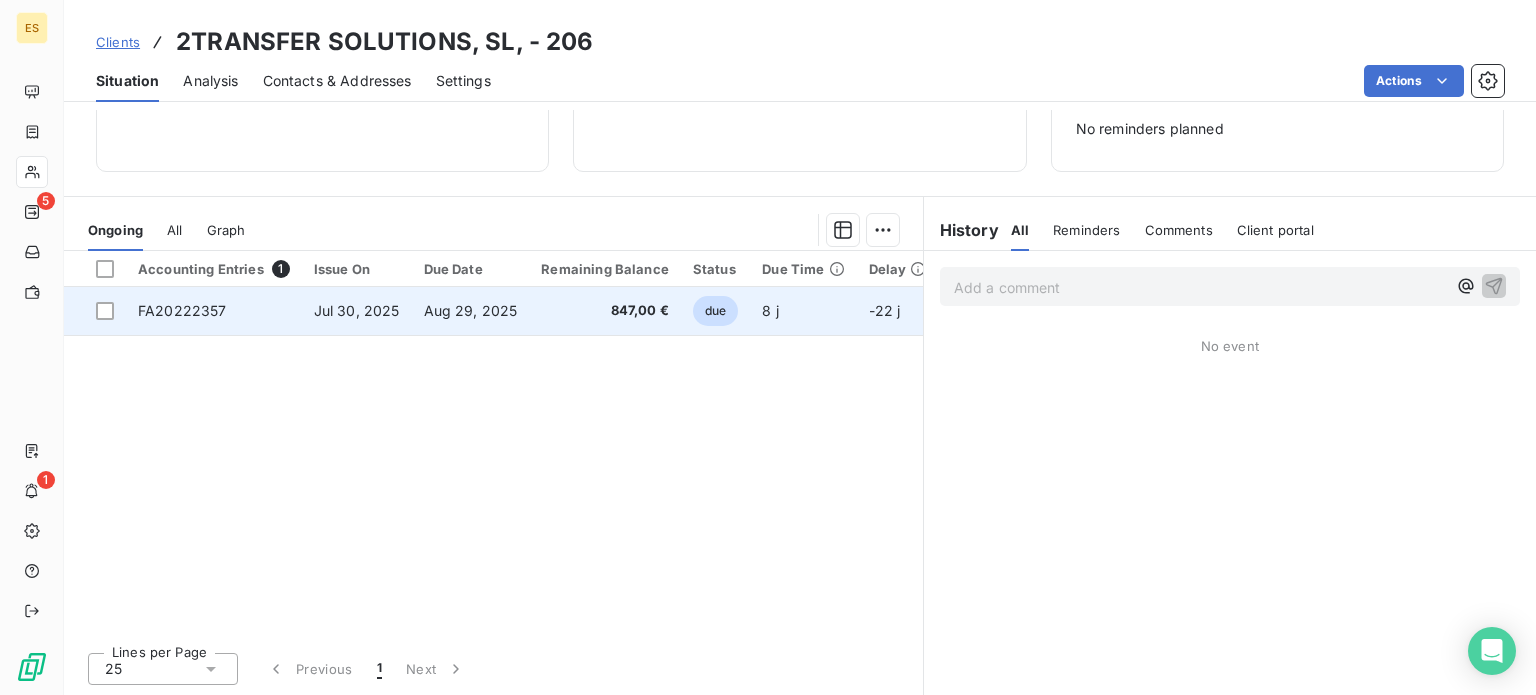click on "847,00 €" at bounding box center (605, 311) 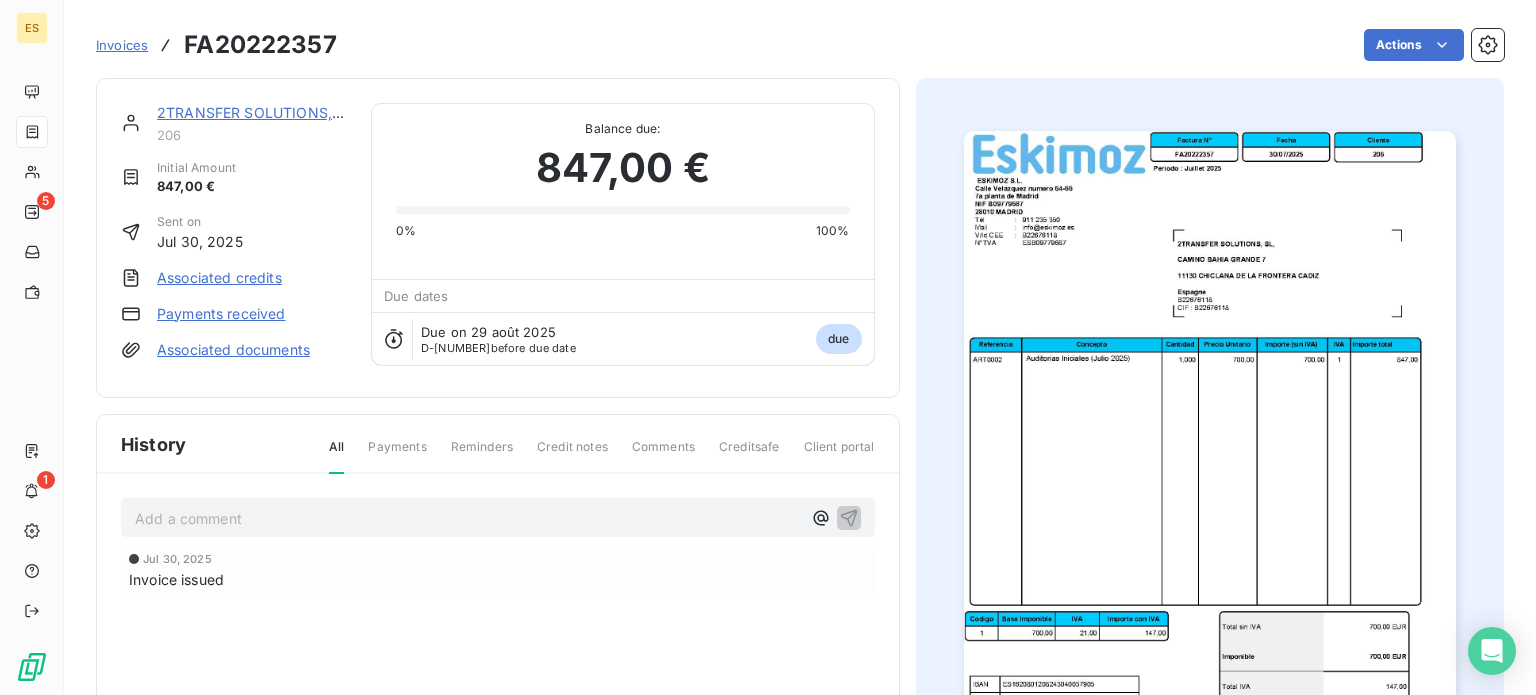 click on "Payments received" at bounding box center [221, 314] 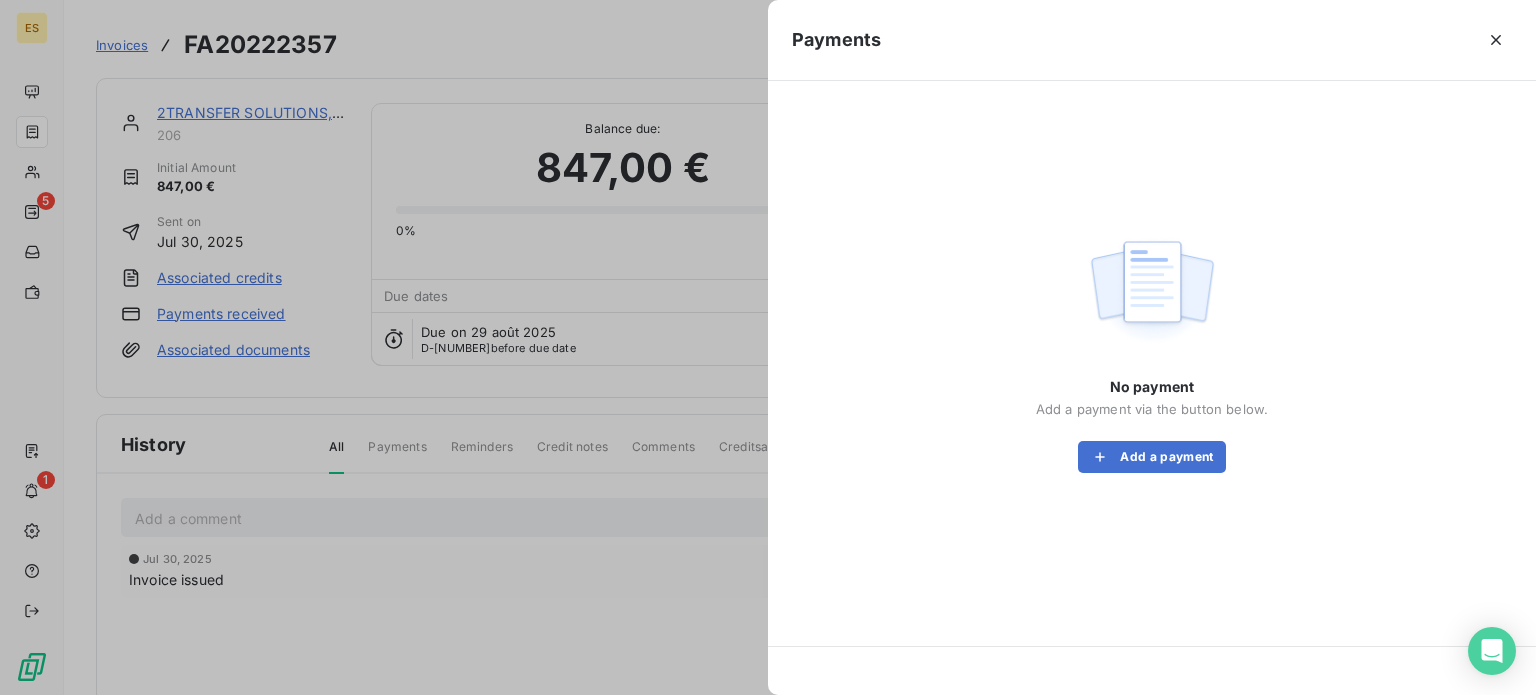 click on "No payment Add a payment via the button below. Add a payment" at bounding box center (1152, 425) 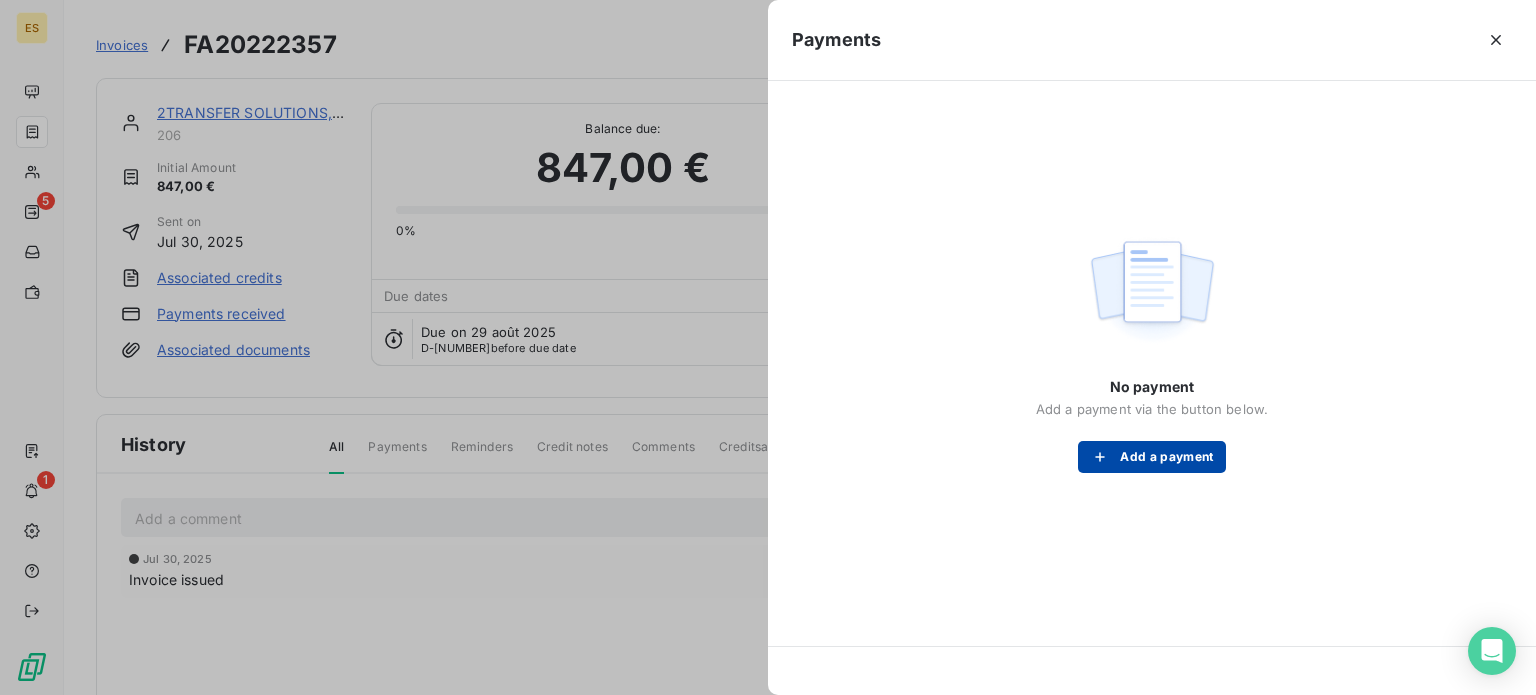 click on "Add a payment" at bounding box center (1151, 457) 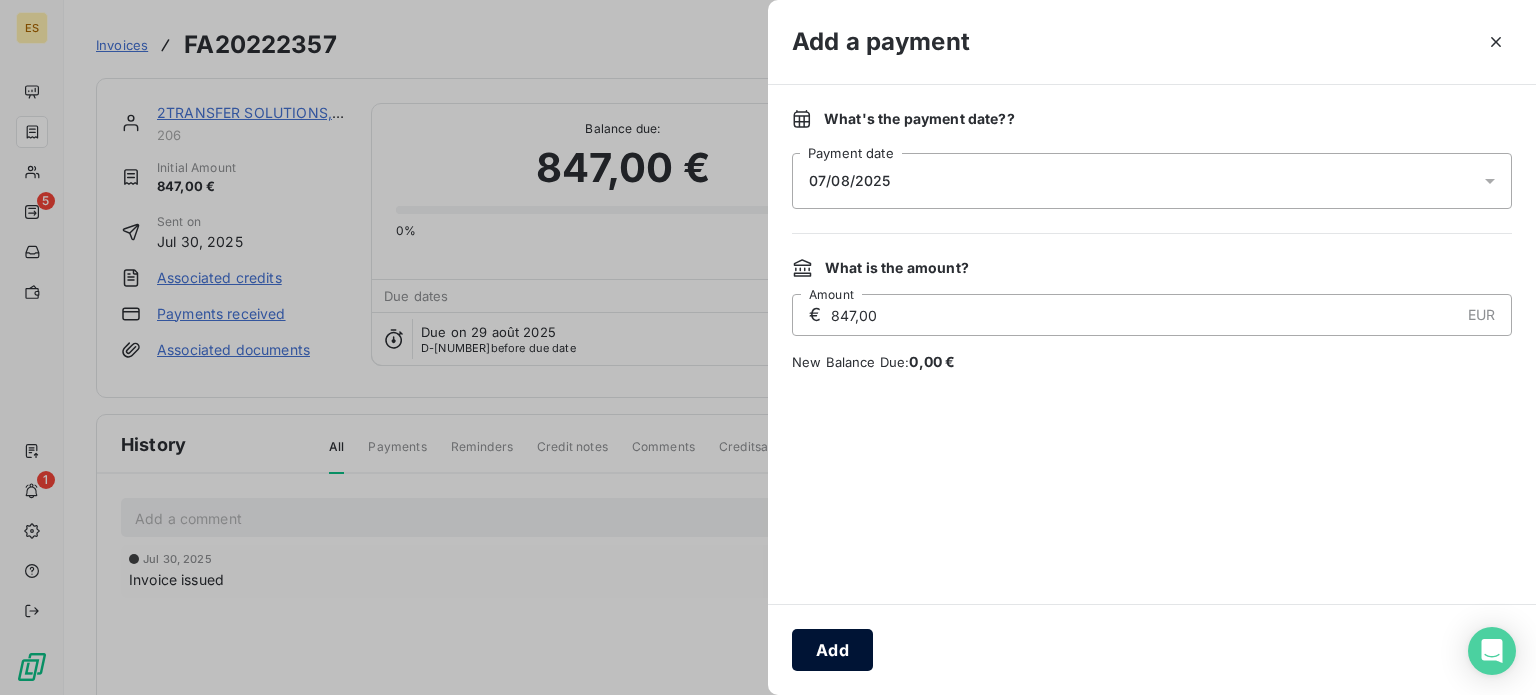 click on "Add" at bounding box center (832, 650) 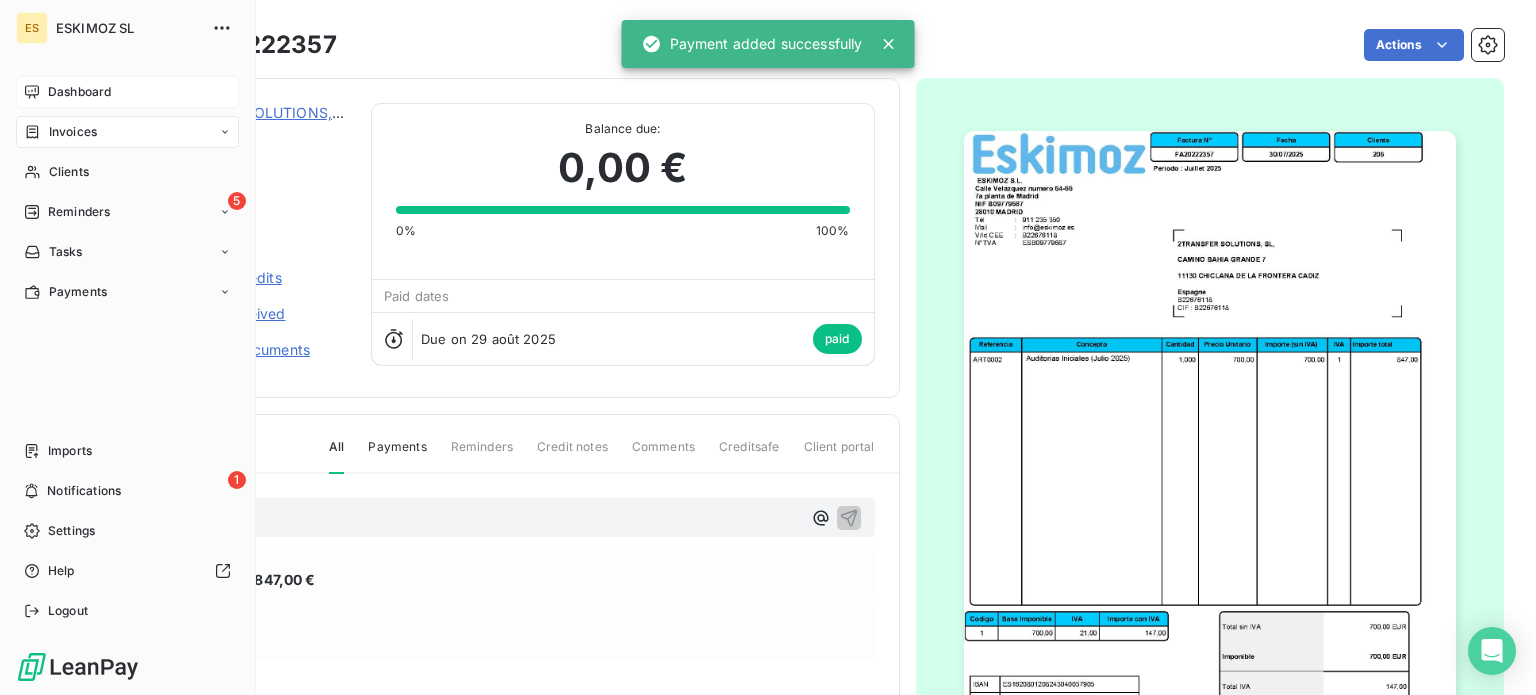 click on "Dashboard" at bounding box center [127, 92] 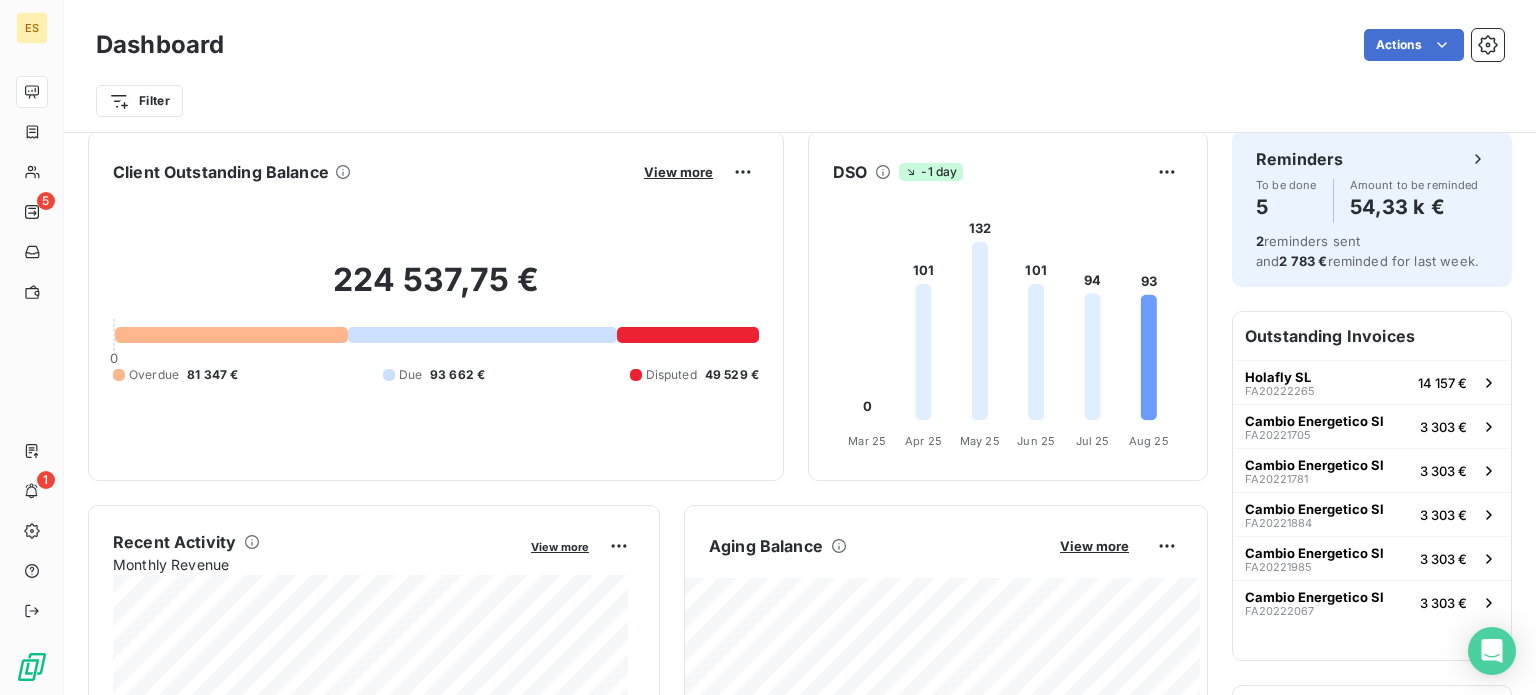 scroll, scrollTop: 0, scrollLeft: 0, axis: both 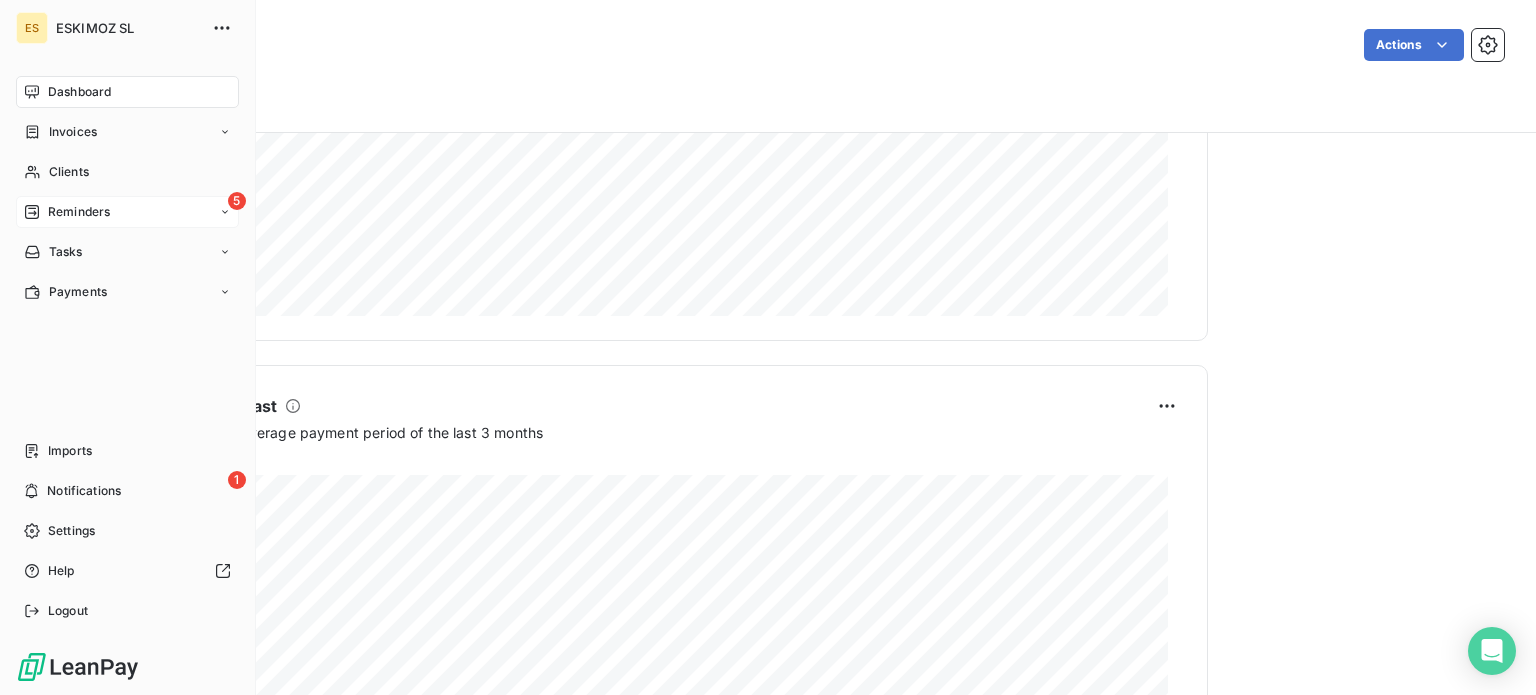 click on "Reminders" at bounding box center (67, 212) 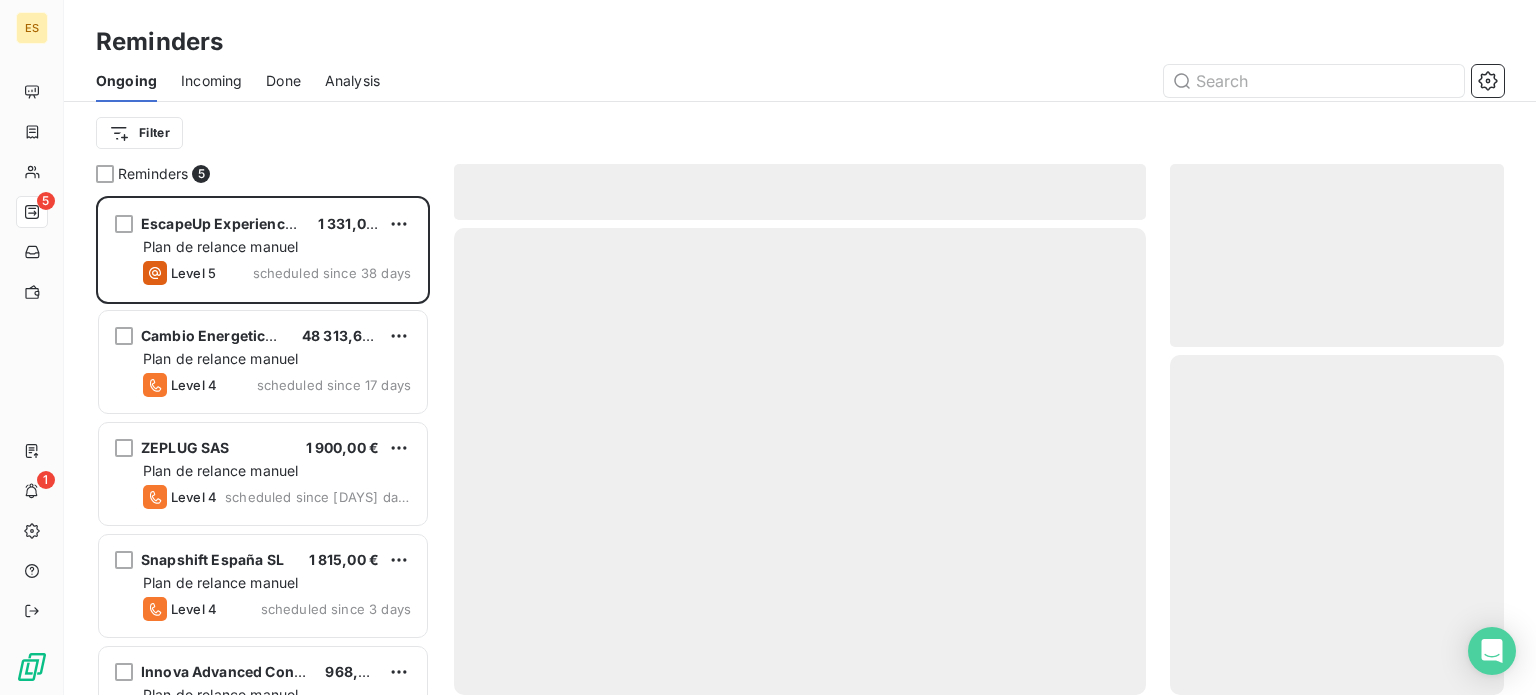 scroll, scrollTop: 16, scrollLeft: 16, axis: both 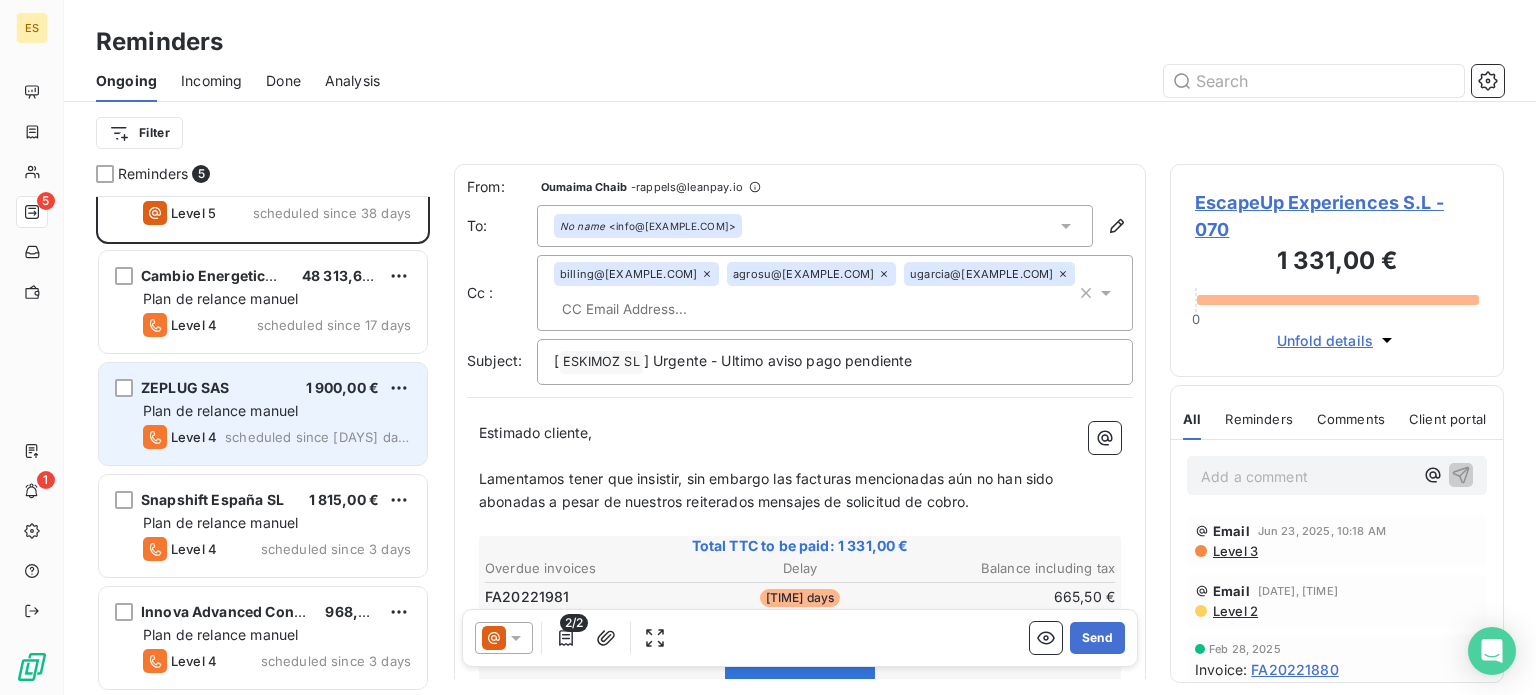 click on "[COMPANY] [AMOUNT]" at bounding box center (277, 388) 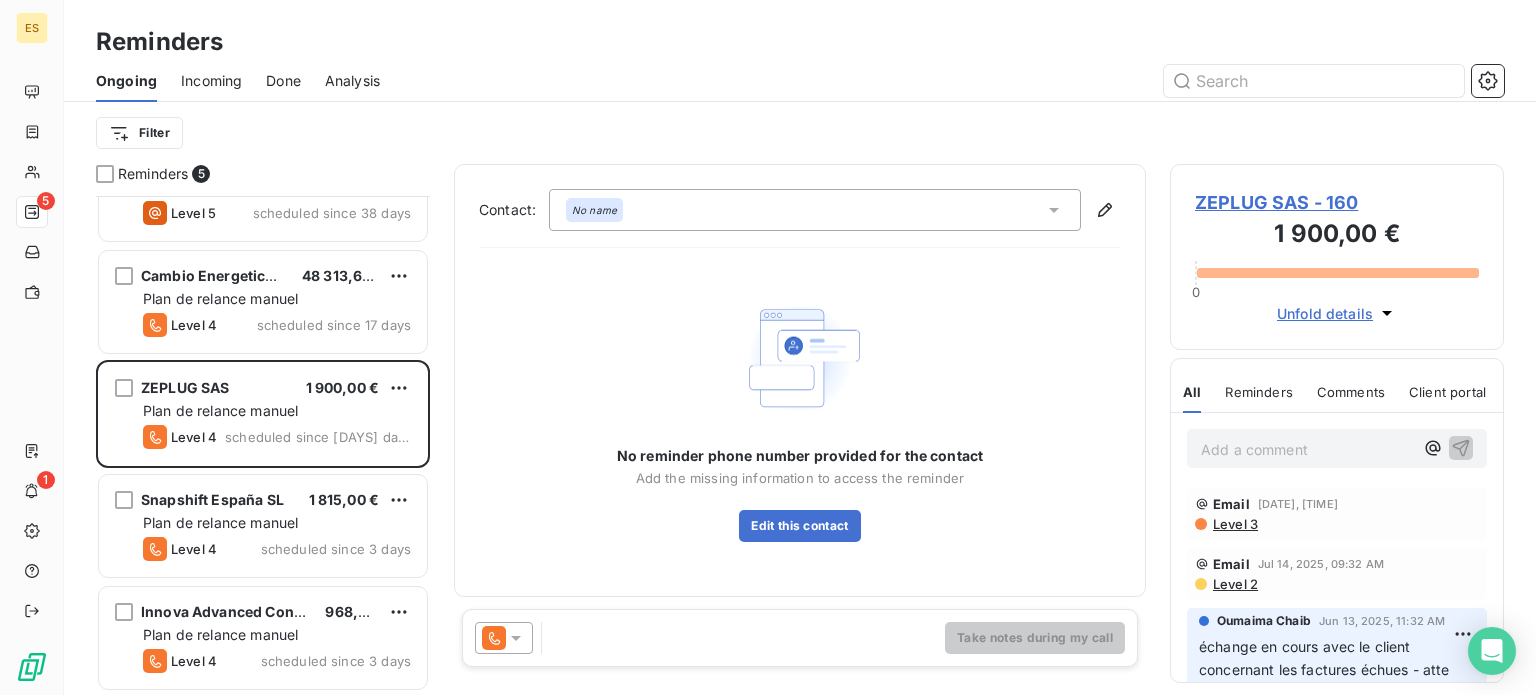 click 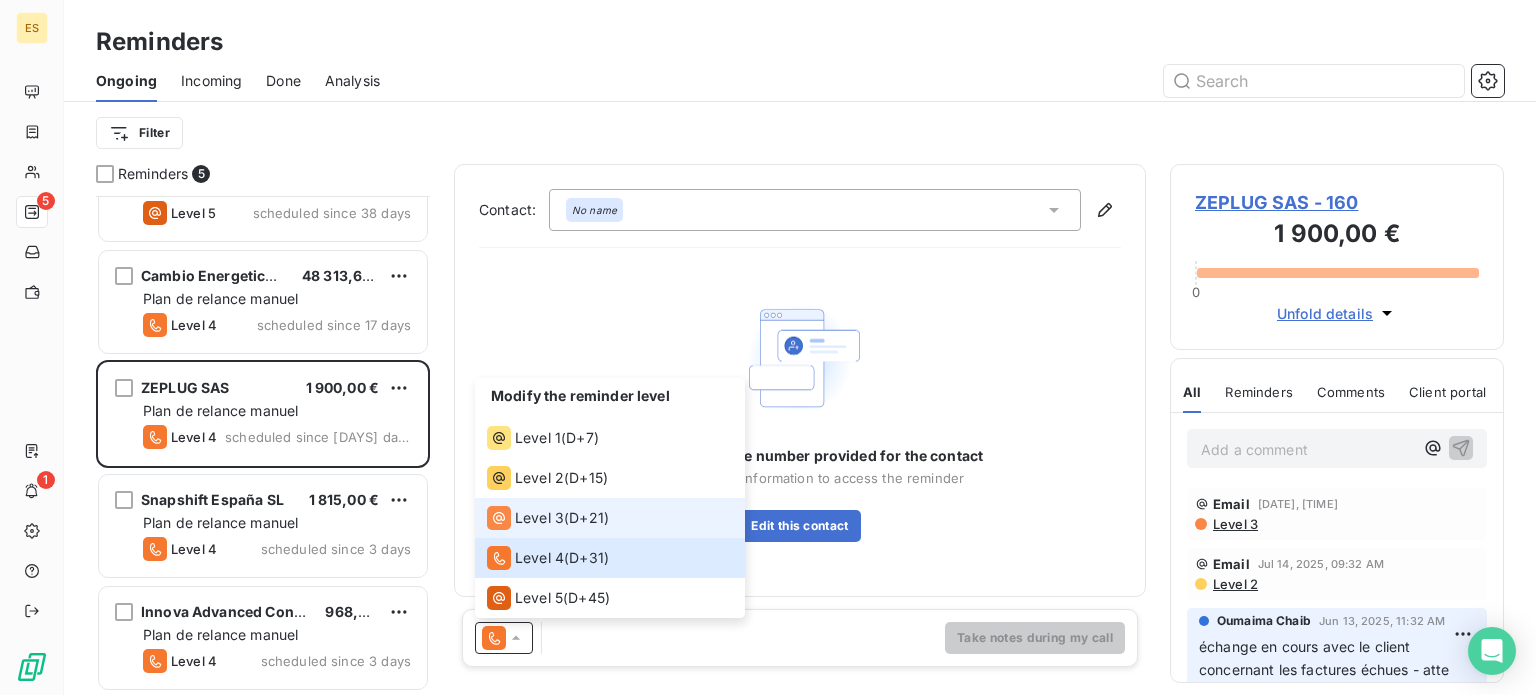click on "Level 3" at bounding box center (539, 518) 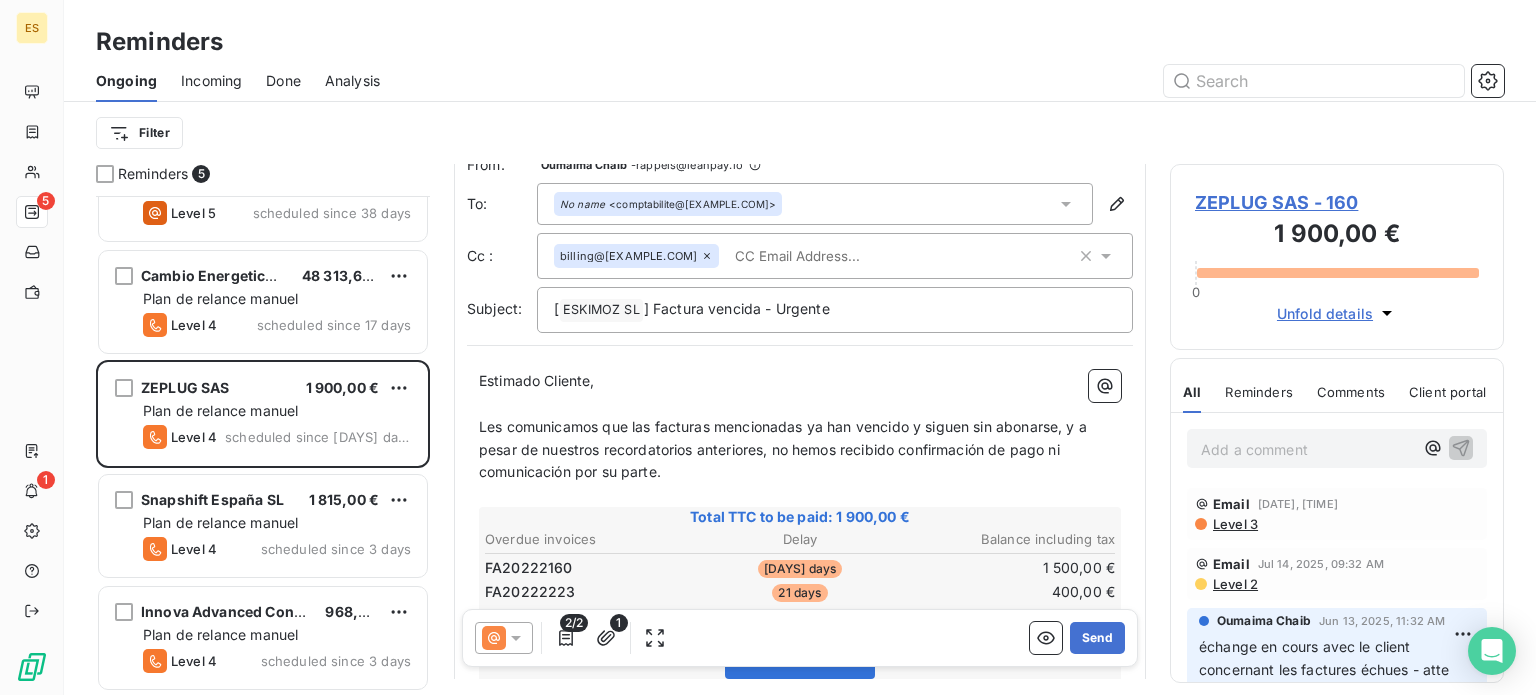 scroll, scrollTop: 0, scrollLeft: 0, axis: both 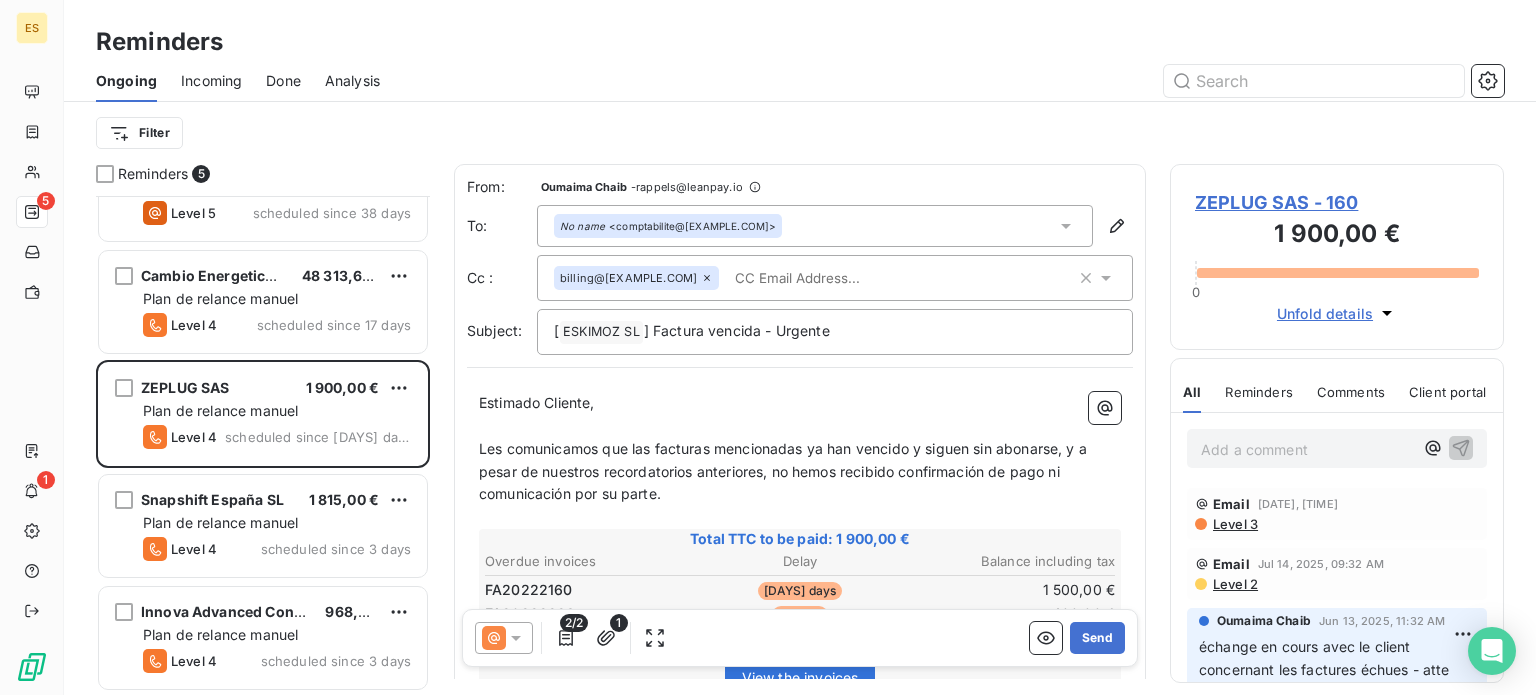 click at bounding box center [842, 278] 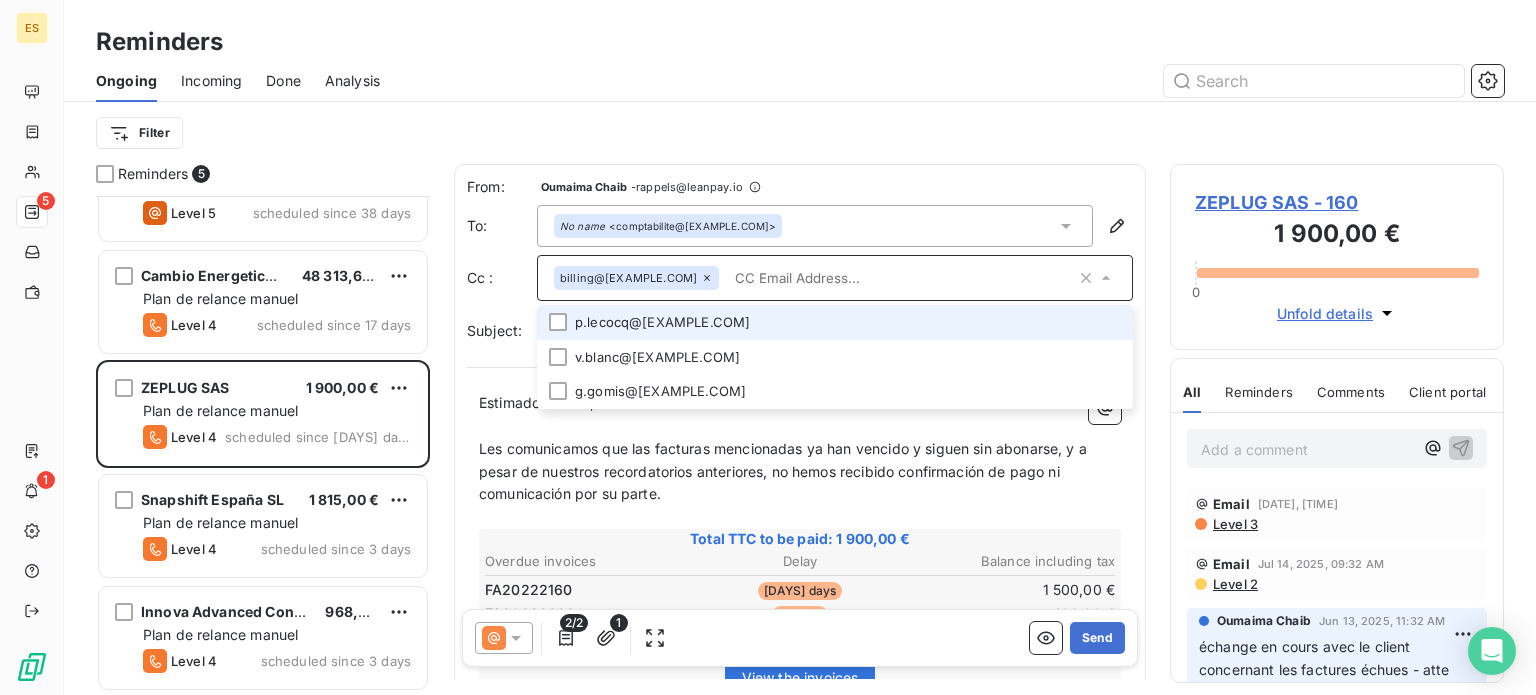 click on "p.lecocq@[EXAMPLE.COM]" at bounding box center (835, 322) 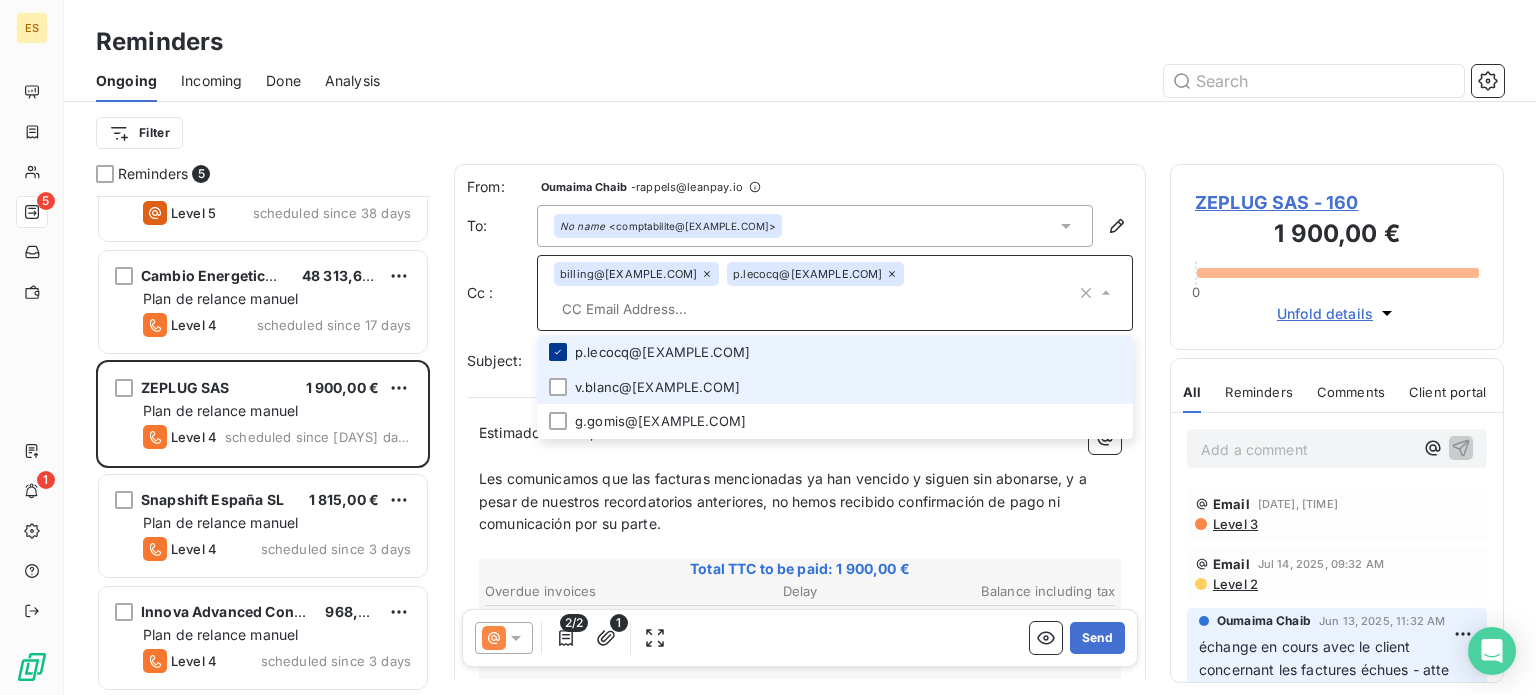 click at bounding box center [558, 387] 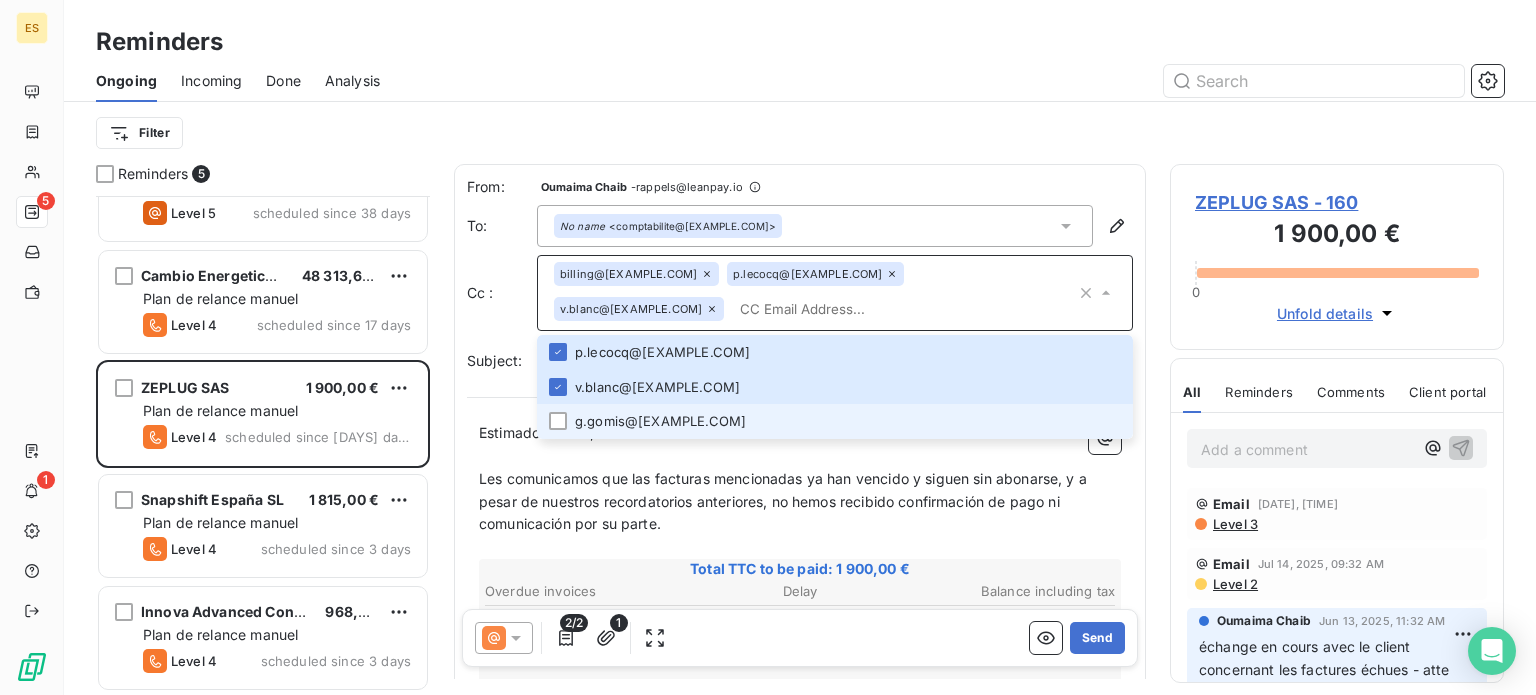 click on "g.gomis@[EXAMPLE.COM]" at bounding box center [835, 421] 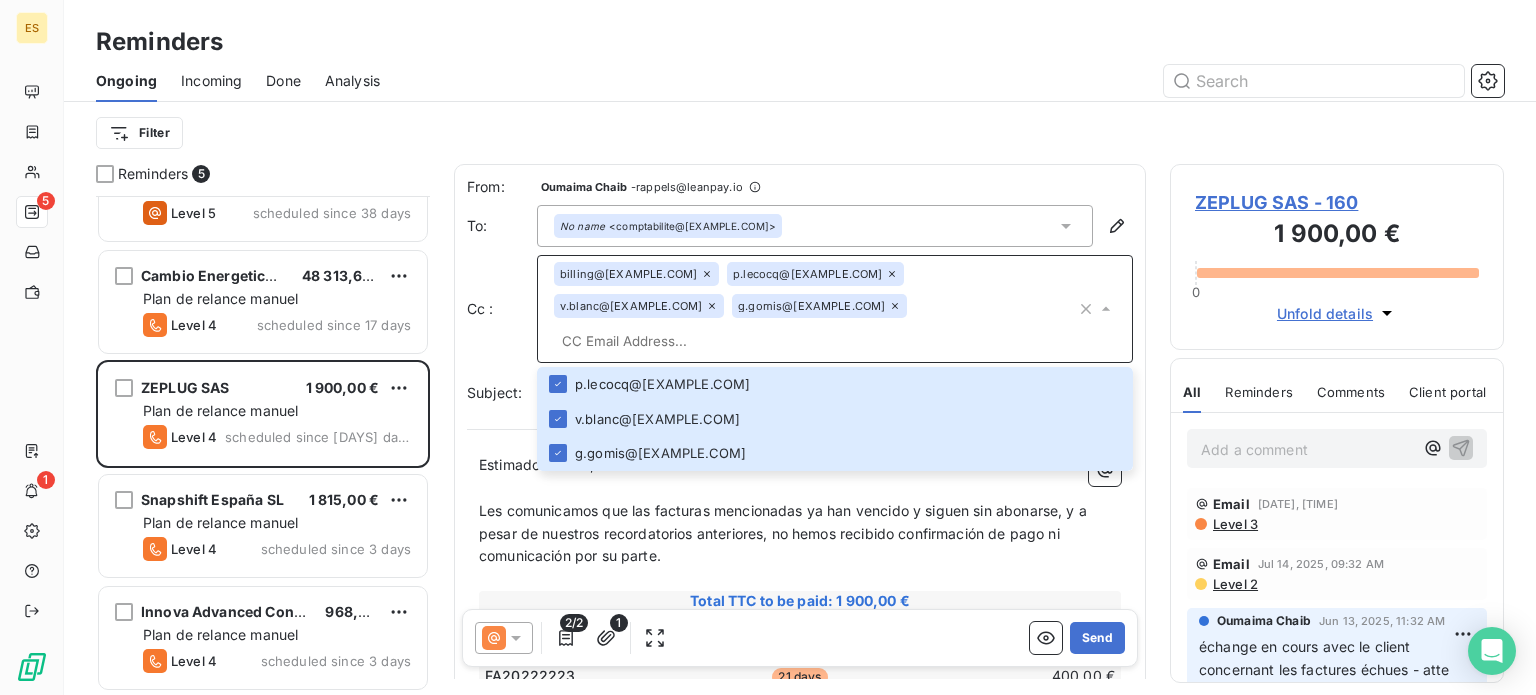click on "Les comunicamos que las facturas mencionadas ya han vencido y siguen sin abonarse, y a pesar de nuestros recordatorios anteriores, no hemos recibido confirmación de pago ni comunicación por su parte." at bounding box center [800, 534] 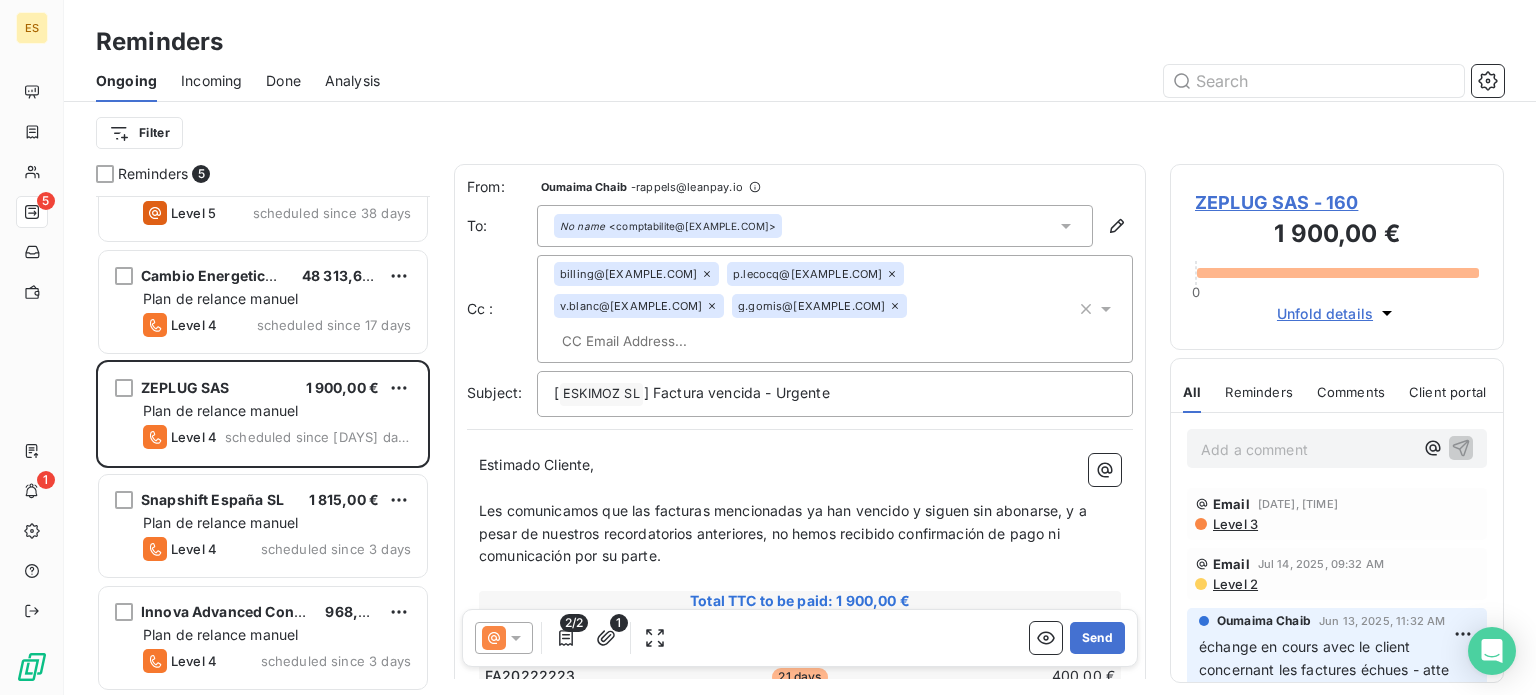 click on "Level 3" at bounding box center [1234, 524] 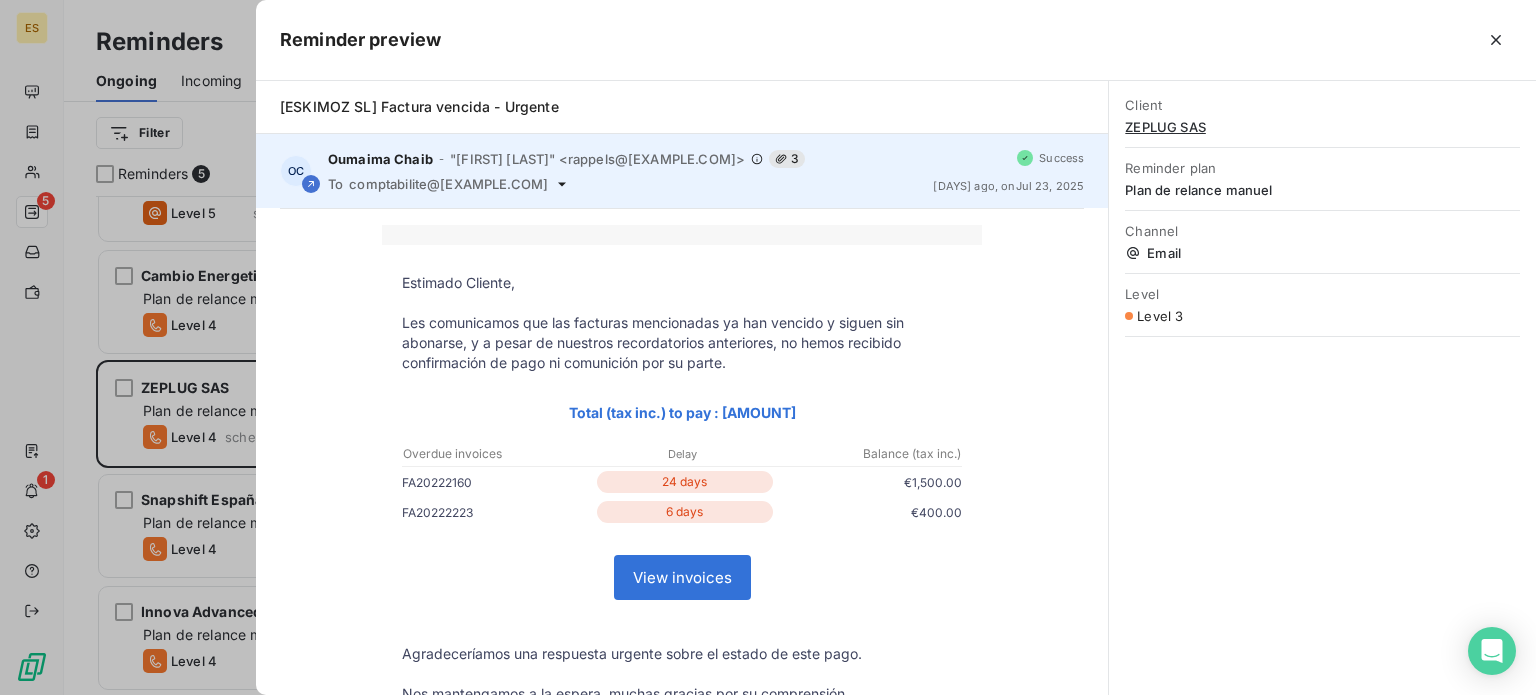 click on "To comptabilite@[EXAMPLE.COM]" at bounding box center [622, 184] 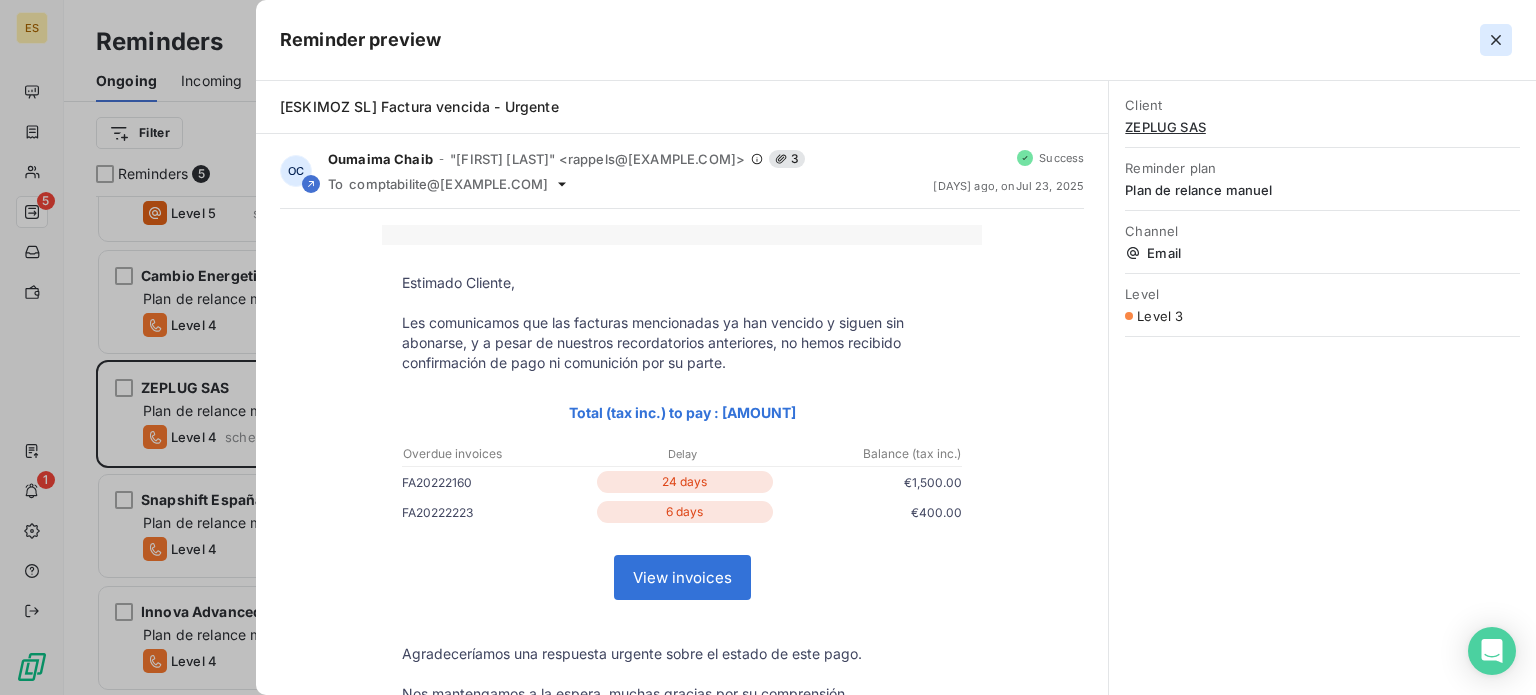 click 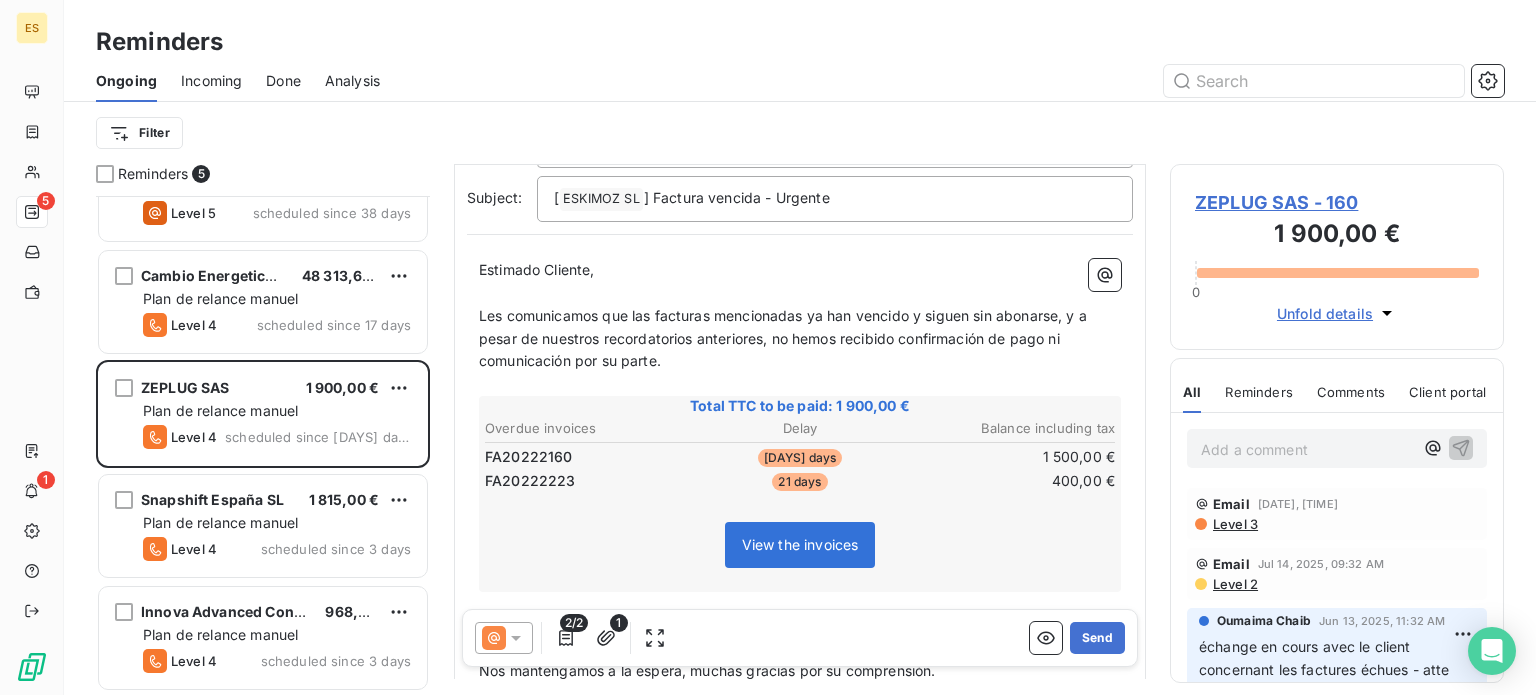 scroll, scrollTop: 100, scrollLeft: 0, axis: vertical 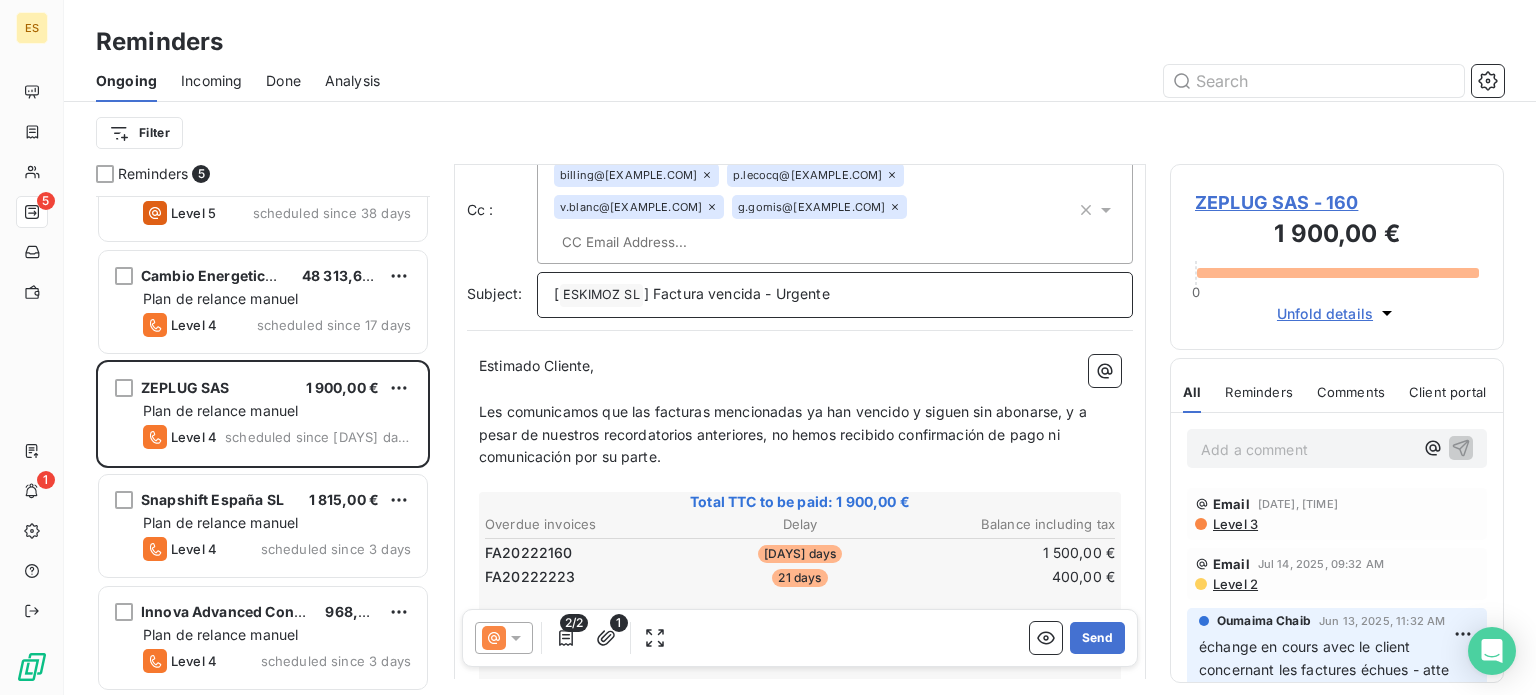 click on "] Factura vencida - Urgente" at bounding box center [737, 293] 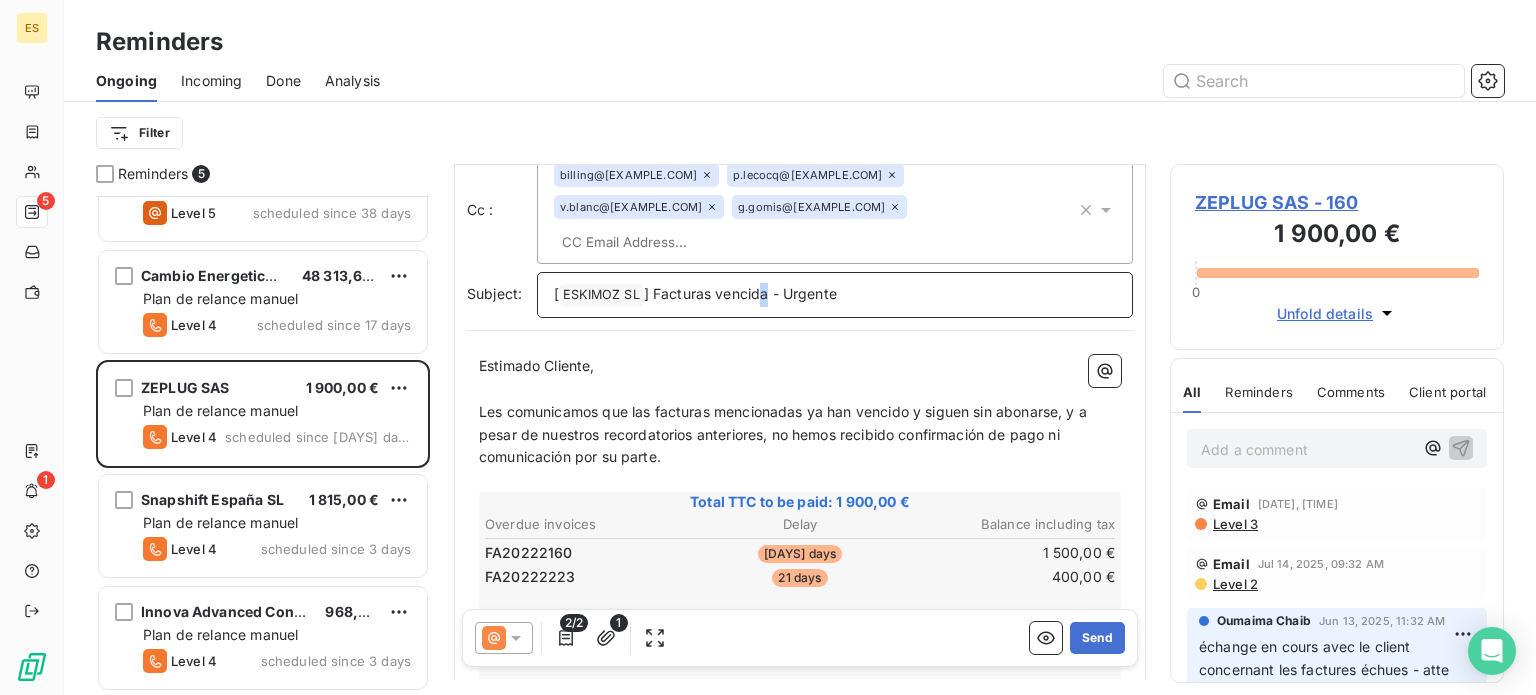 click on "] Facturas vencida - Urgente" at bounding box center [740, 293] 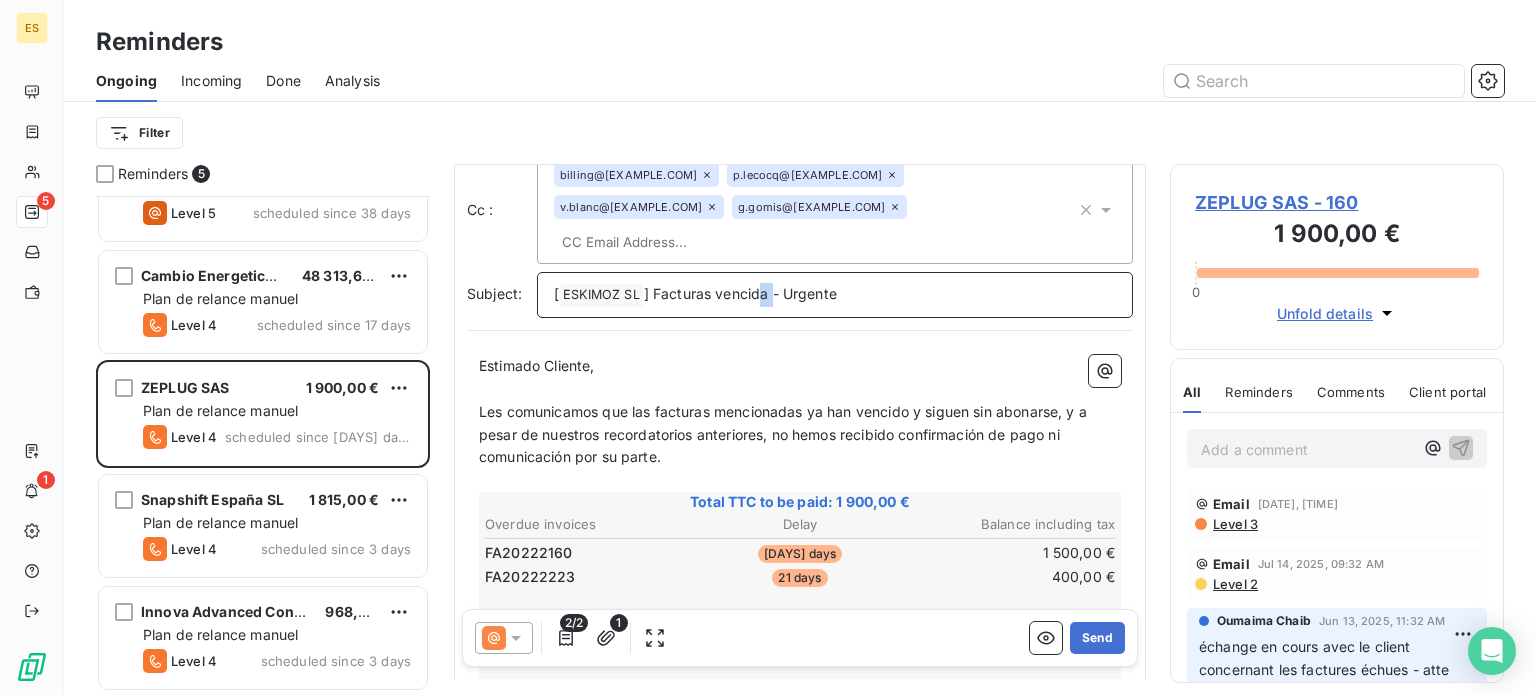 click on "] Facturas vencida - Urgente" at bounding box center (740, 293) 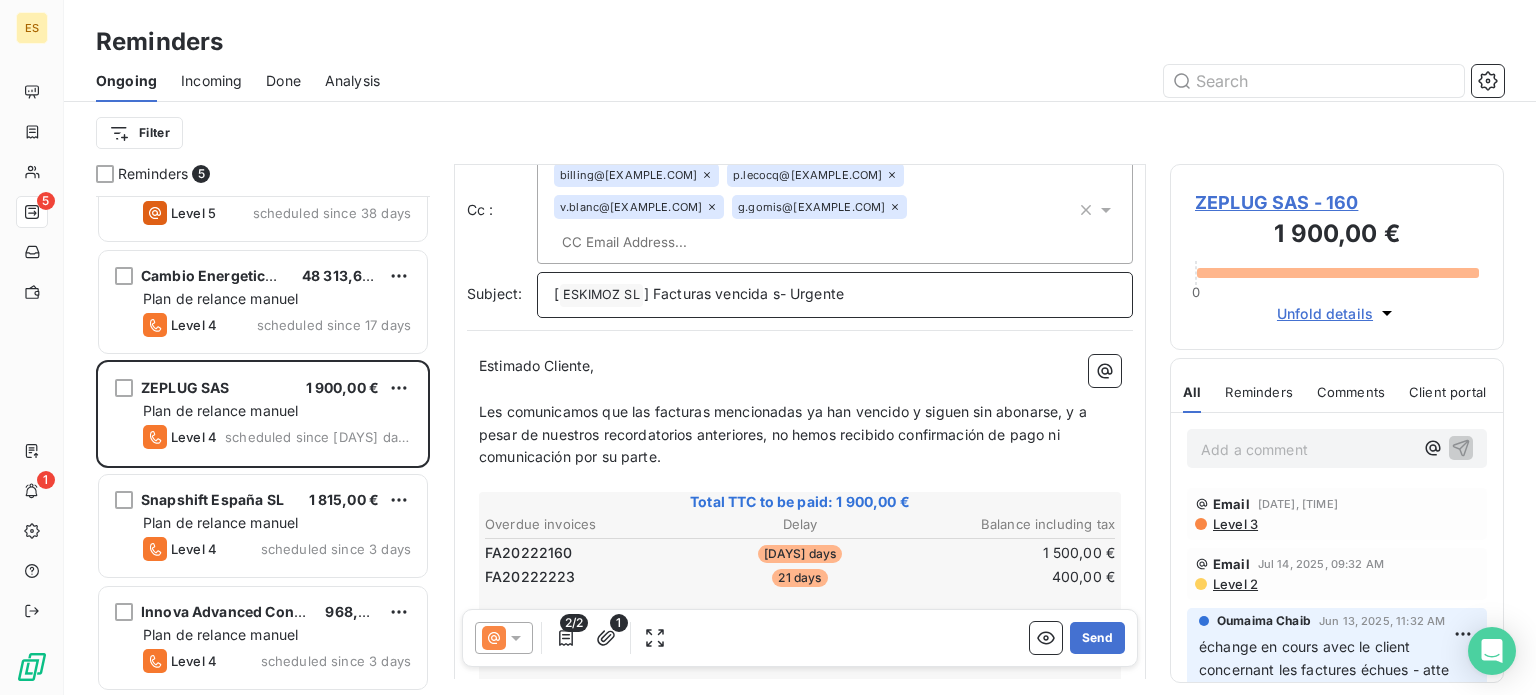 click on "] Facturas vencida s- Urgente" at bounding box center (744, 293) 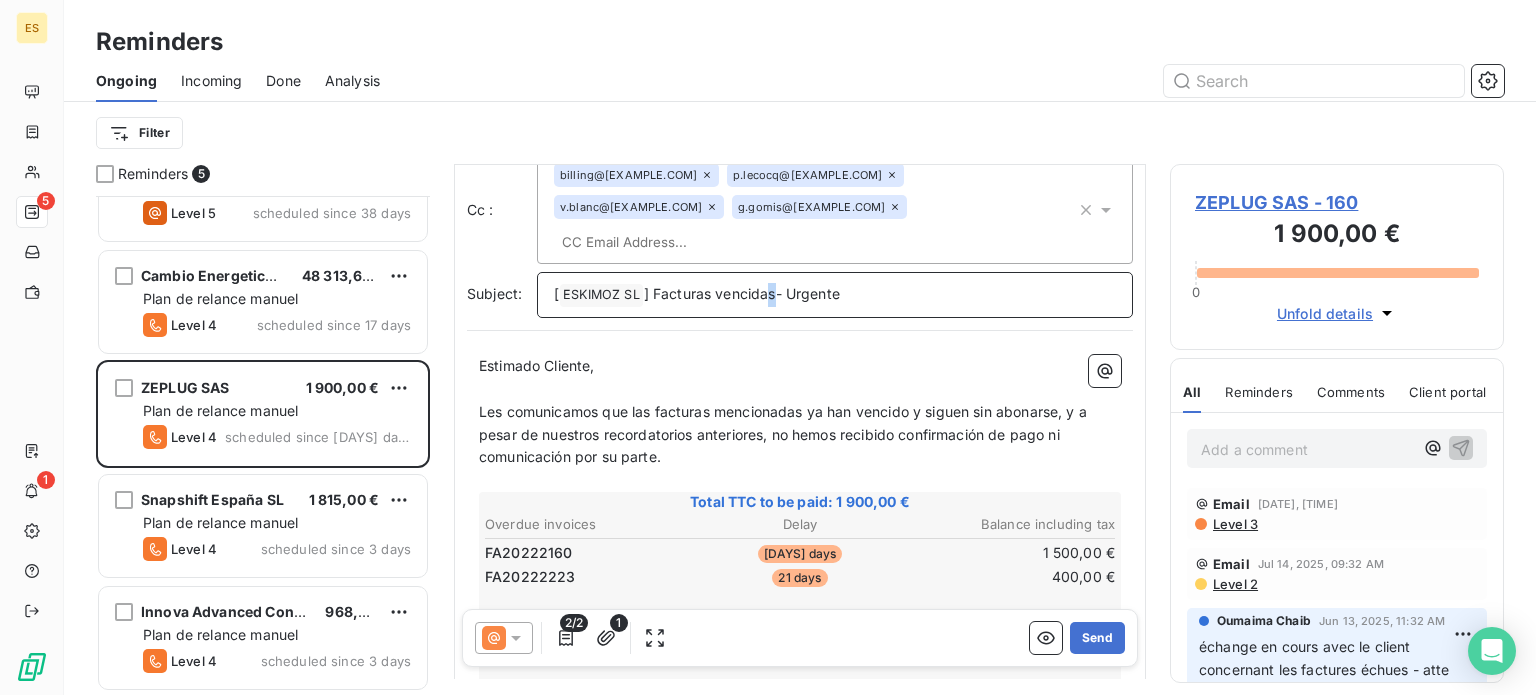 click on "] Facturas vencidas- Urgente" at bounding box center [742, 293] 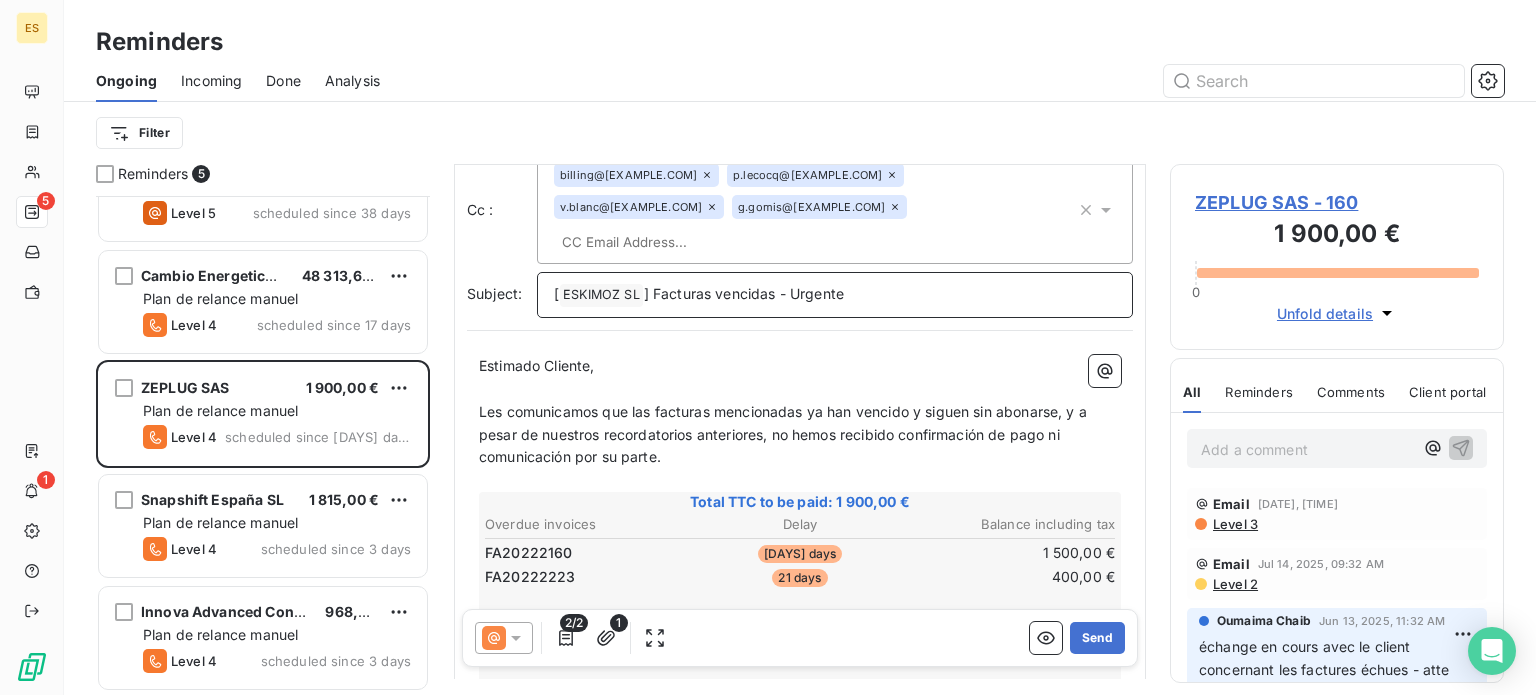 click on "] Facturas vencidas - Urgente" at bounding box center [744, 293] 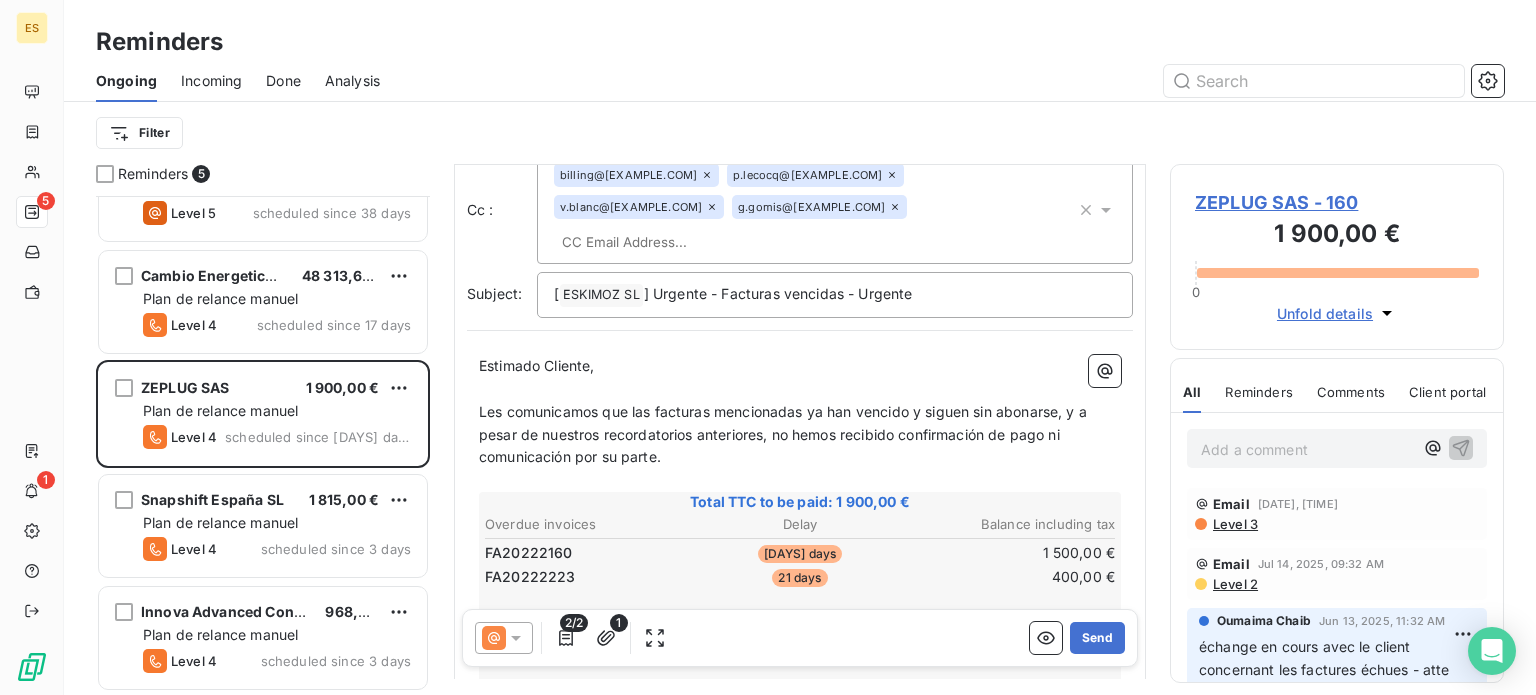 click on "From: [FIRST] [LAST] -  rappels@[EXAMPLE.COM] To: No name   <comptabilite@[EXAMPLE.COM]> Cc : billing@[EXAMPLE.COM] p.lecocq@[EXAMPLE.COM] v.blanc@[EXAMPLE.COM] g.gomis@[EXAMPLE.COM] Subject: [ ESKIMOZ SL ﻿ ] Urgente - Facturas vencidas - Urgente Estimado Cliente, ﻿ Les comunicamos que las facturas mencionadas ya han vencido y siguen sin abonarse, y a pesar de nuestros recordatorios anteriores, no hemos recibido confirmación de pago ni comunicación por su parte. ﻿ Total TTC to be paid:   [AMOUNT] Overdue invoices Delay Balance including tax [INVOICE_NUMBER] [DAYS] days   [AMOUNT] [INVOICE_NUMBER] [DAYS] days   [AMOUNT] View   the invoices ﻿ ﻿ Agradeceríamos una respuesta urgente sobre el estado de este pago. ﻿ Nos mantengamos a la espera, muchas gracias por su comprensión. ﻿ Saludos cordiales, ﻿ Departamento de Facturación ﻿" at bounding box center (800, 479) 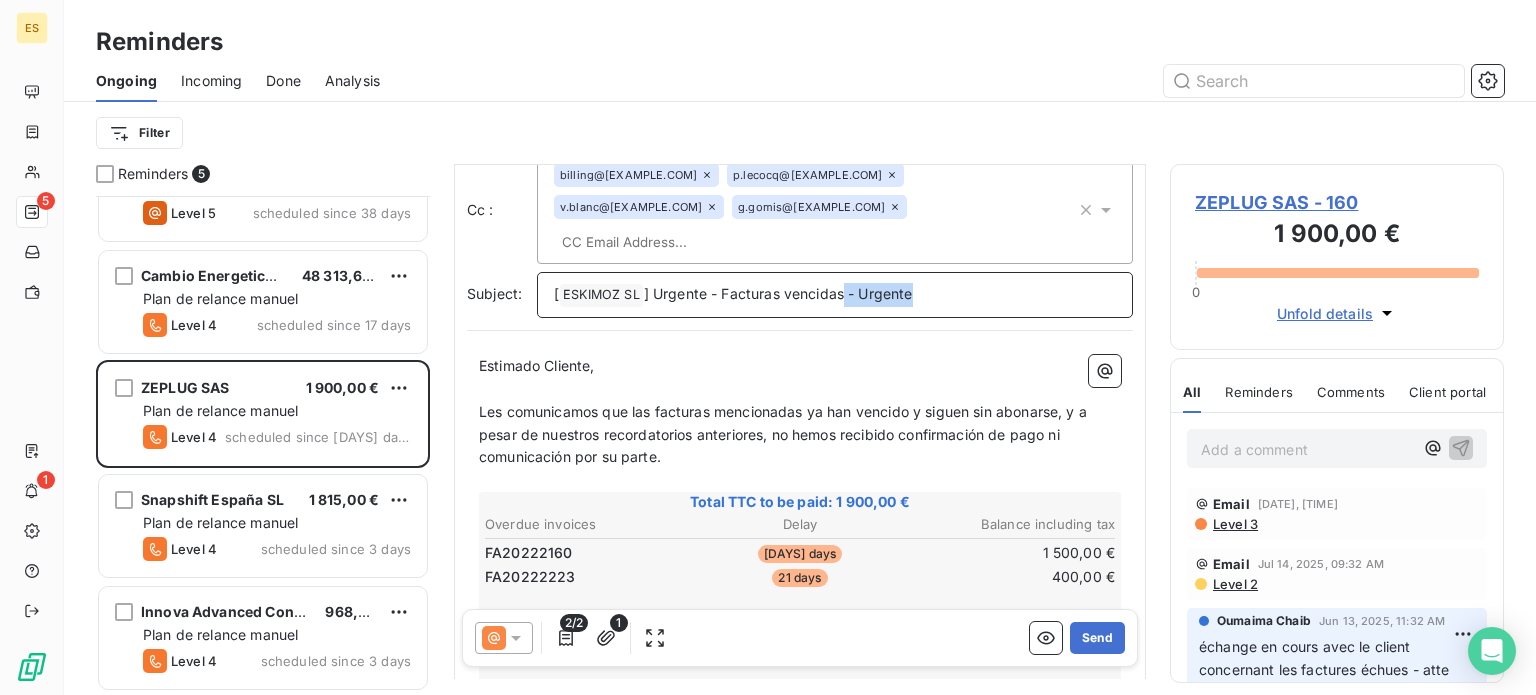 drag, startPoint x: 960, startPoint y: 263, endPoint x: 864, endPoint y: 291, distance: 100 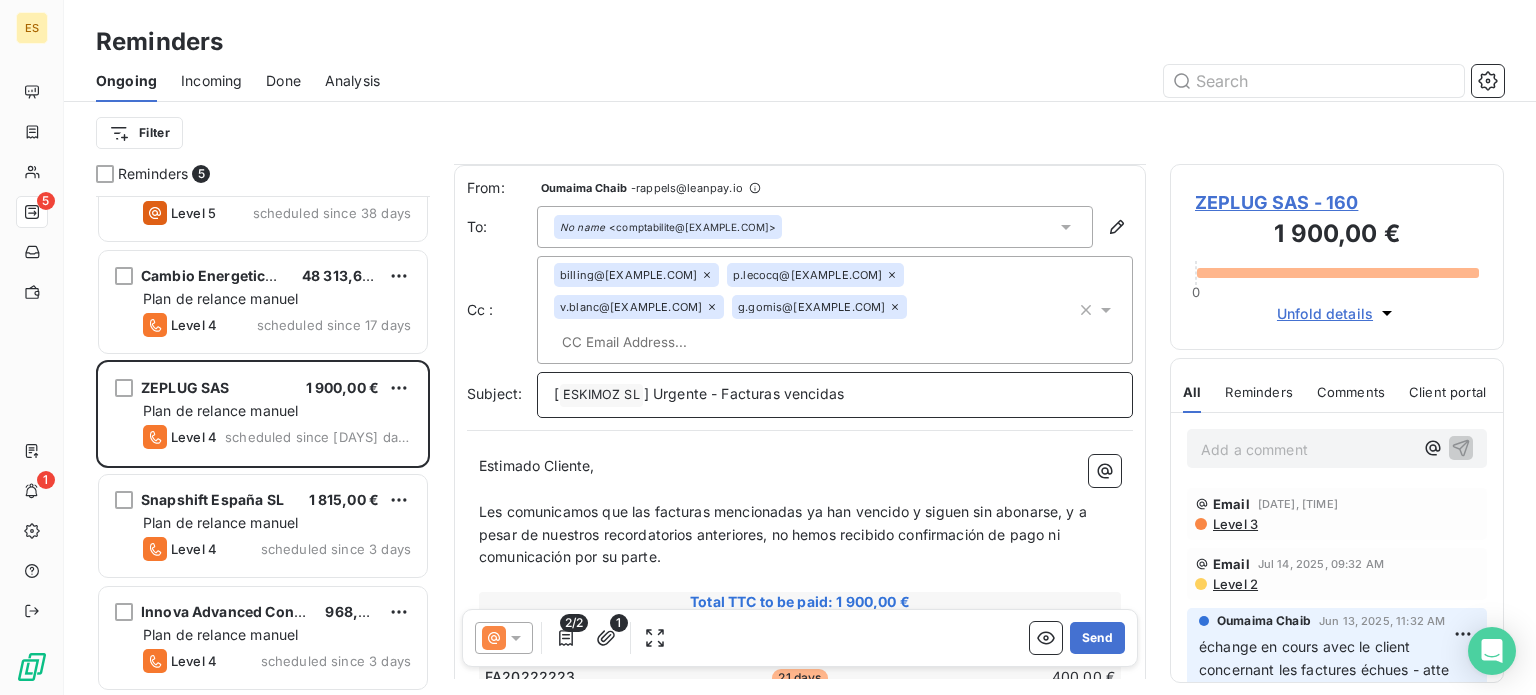 scroll, scrollTop: 360, scrollLeft: 0, axis: vertical 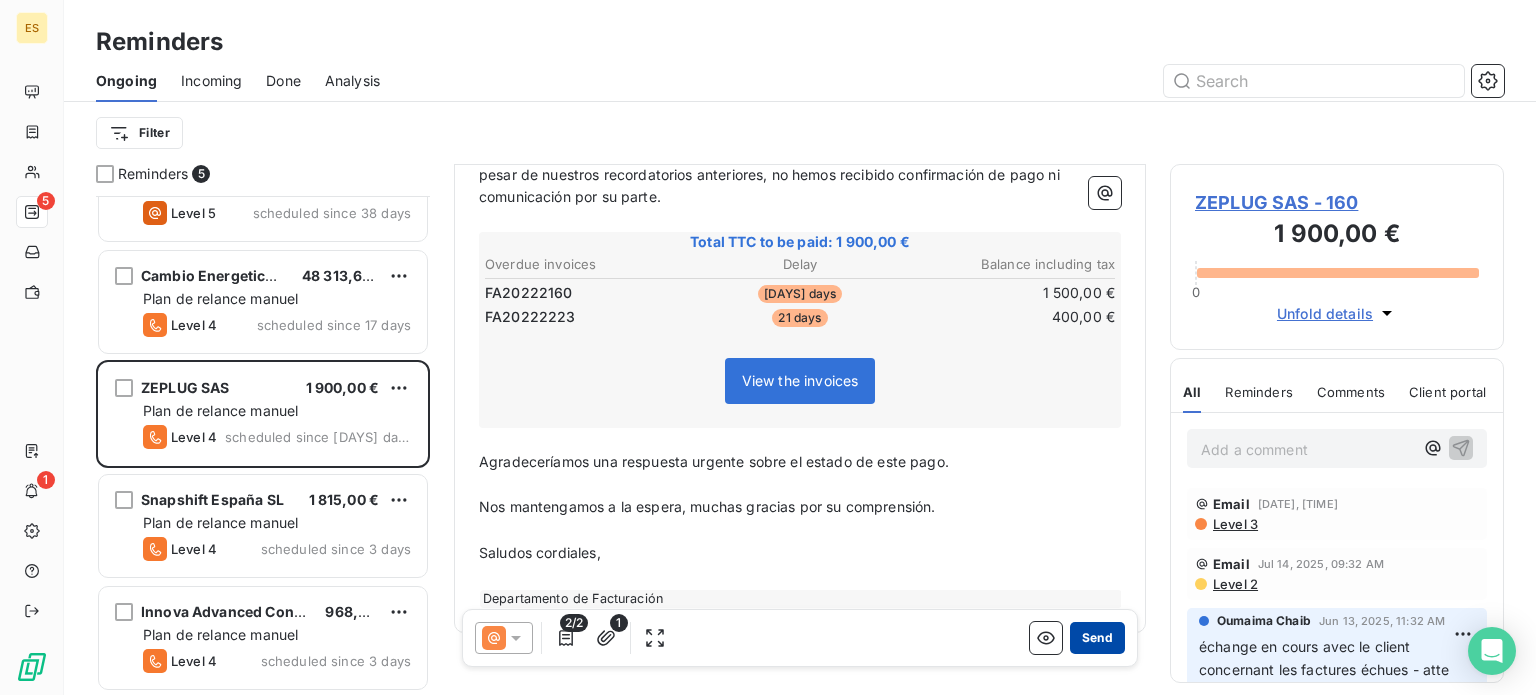 click on "Send" at bounding box center [1097, 638] 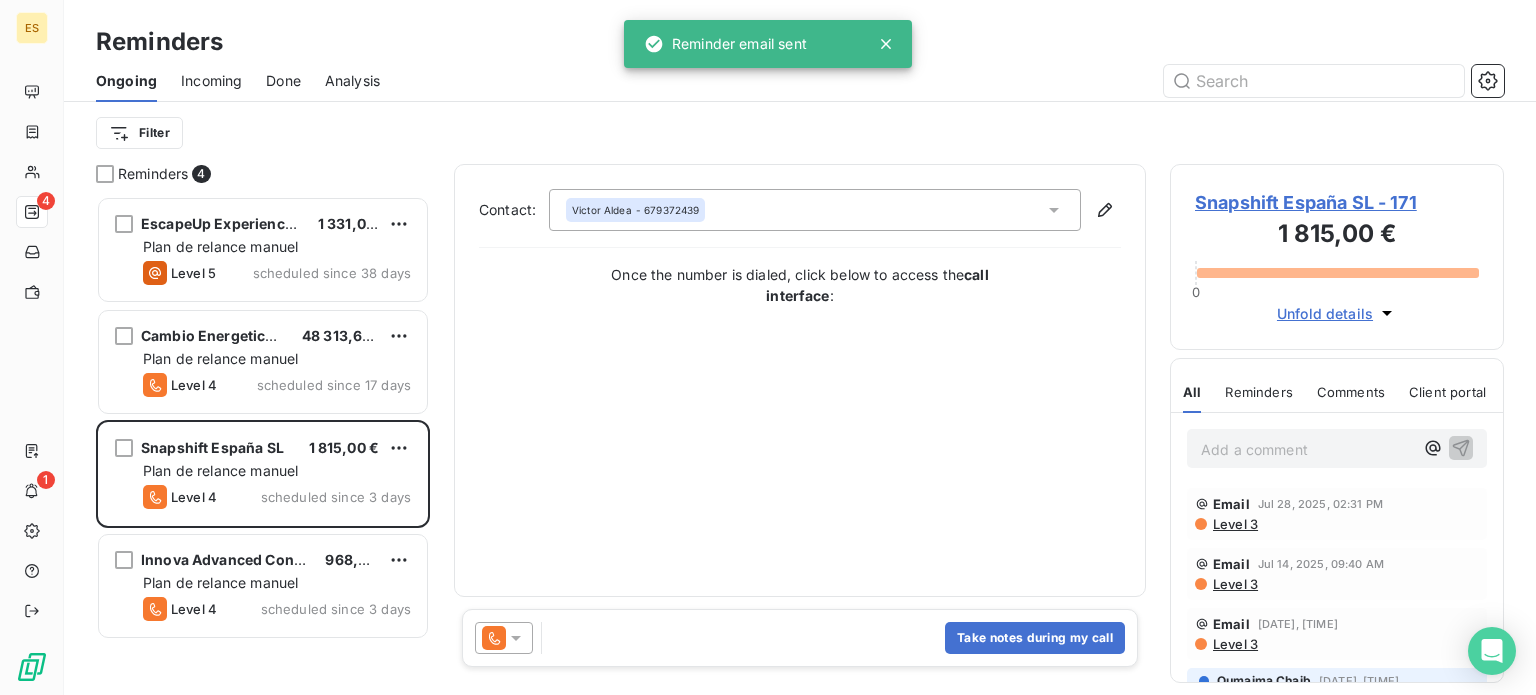 scroll, scrollTop: 0, scrollLeft: 0, axis: both 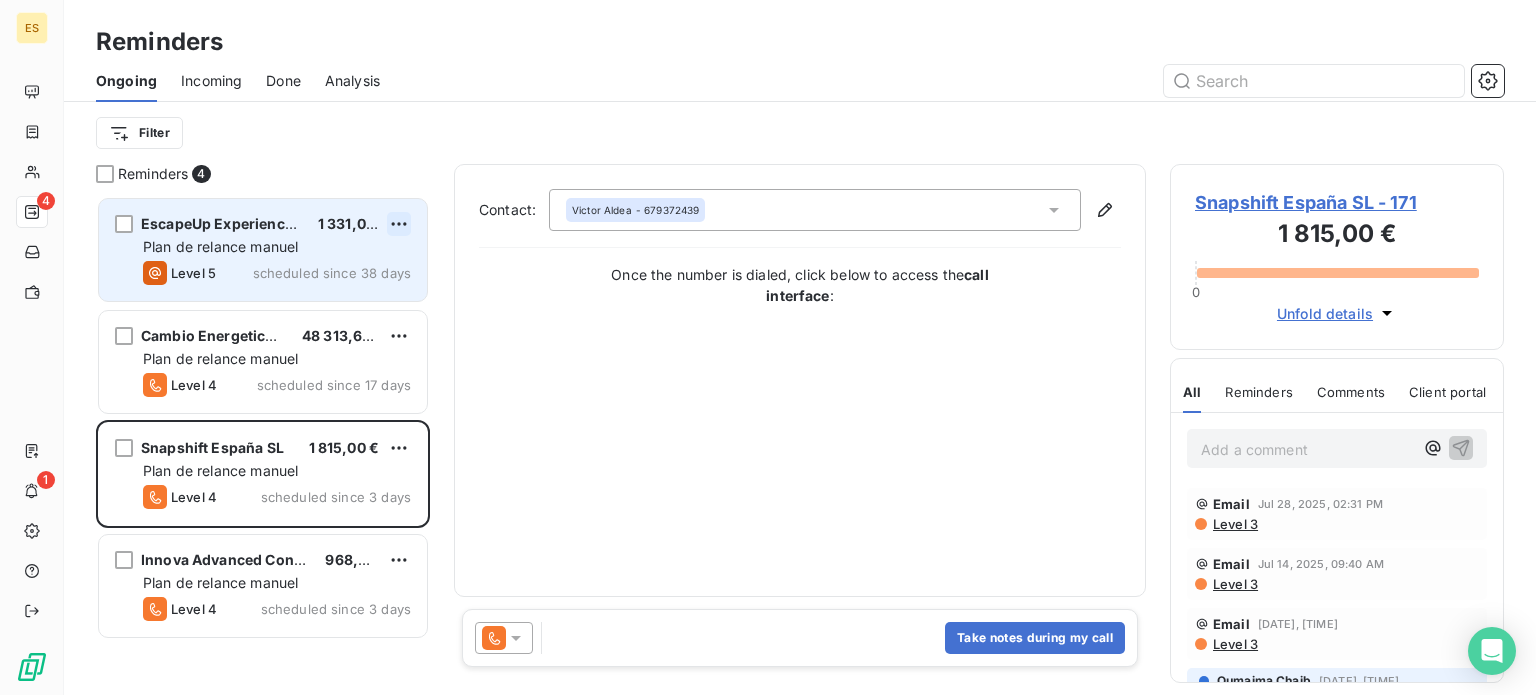 click on "ES 4 1 Reminders Ongoing Incoming Done Analysis Filter Reminders 4 [COMPANY] [AMOUNT] Plan de relance manuel Level 5 scheduled since [DAYS] days [COMPANY] [AMOUNT] Plan de relance manuel Level 4 scheduled since [DAYS] days [COMPANY] [AMOUNT] Plan de relance manuel Level 4 scheduled since [DAYS] days [COMPANY] [AMOUNT] Plan de relance manuel Level 4 scheduled since [DAYS] days Contact: [FIRST] [LAST]    - [PHONE] Once the number is dialed, click below to access the  call interface : Take notes during my call [COMPANY] - [NUMBER] [AMOUNT] 0 Unfold details All Reminders Comments Client portal All Reminders Comments Client portal Add a comment ﻿ Email [DATE], [TIME] Level 3 Email [DATE], [TIME] Level 3 Email [DATE], [TIME] Level 3 [FIRST] [LAST] [DATE], [TIME] APPEL OK : nous avons fait le point sur la fac restante à payer [FIRST] [LAST] [DATE], [TIME] Email [DATE], [TIME] Level 3" at bounding box center (768, 347) 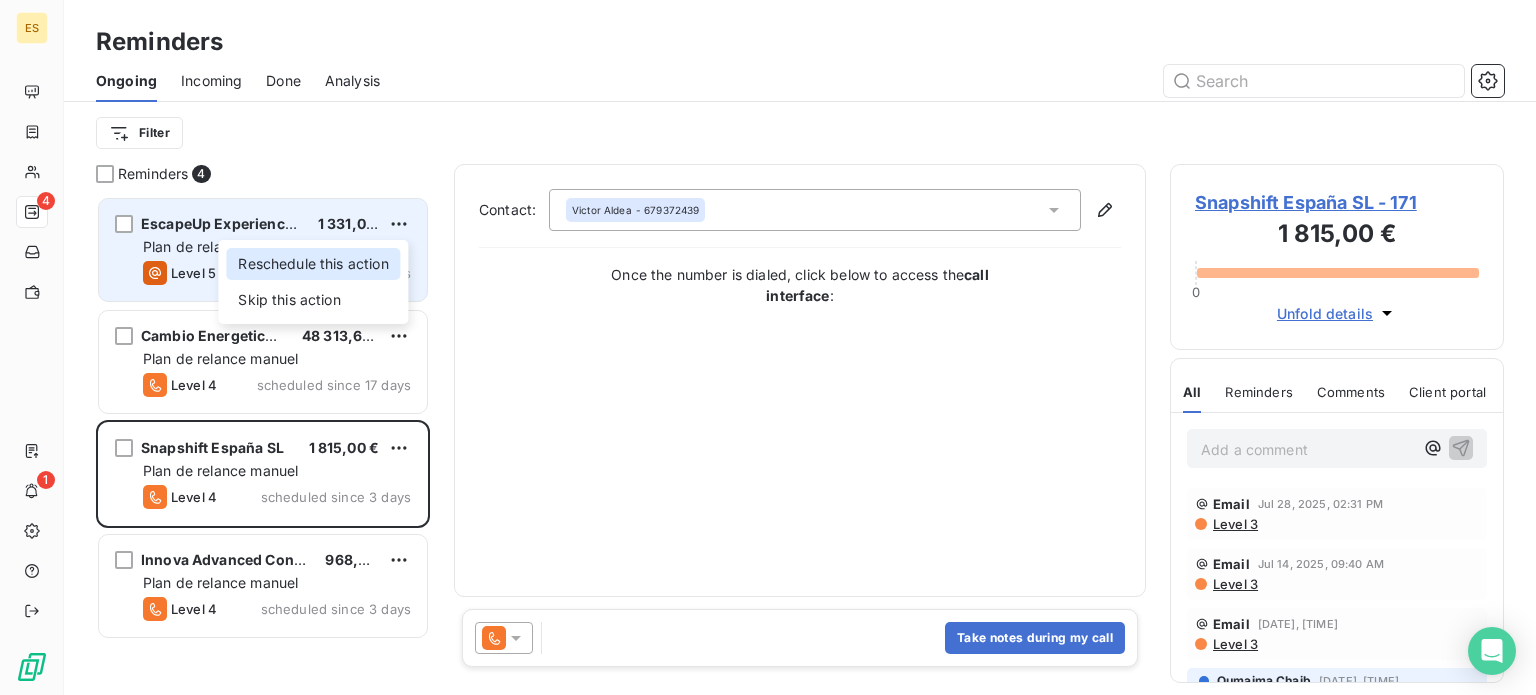 click on "Reschedule this action" at bounding box center [313, 264] 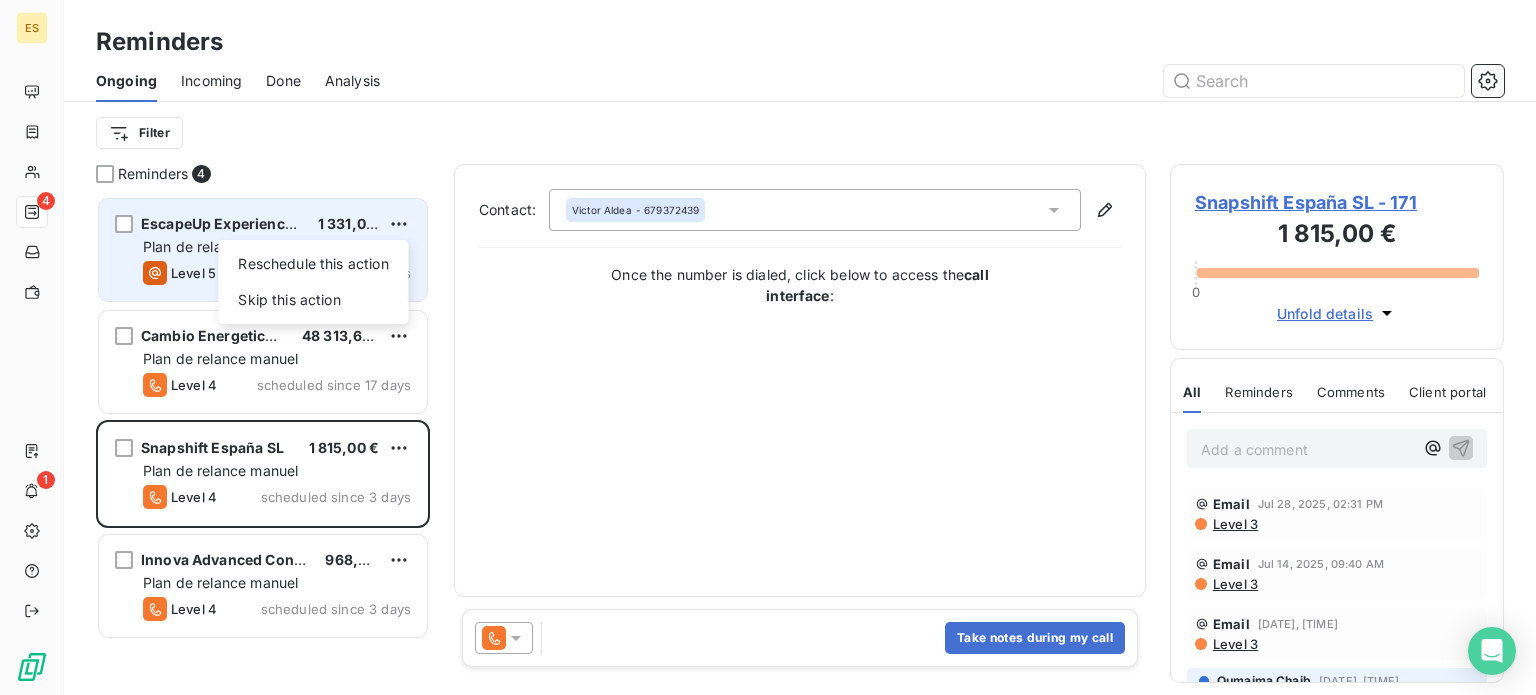 select on "7" 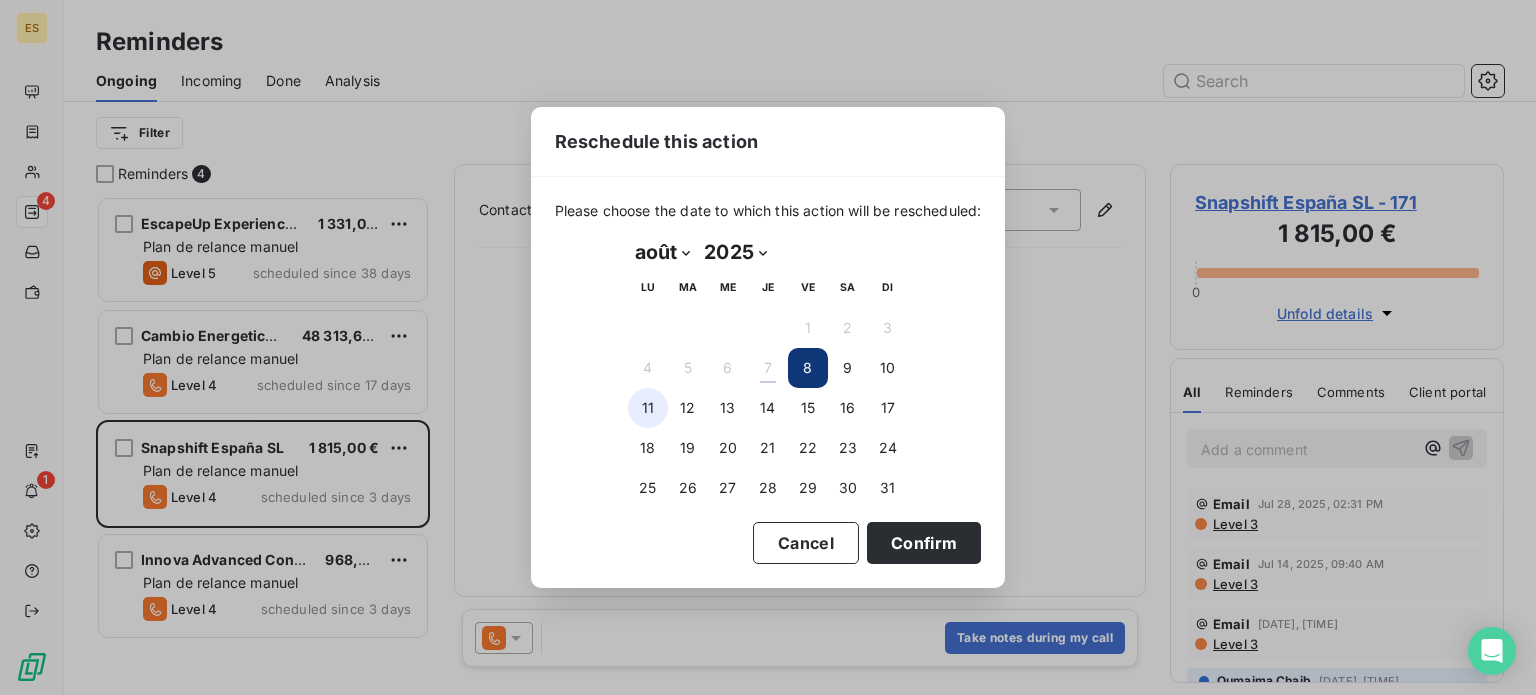 click on "11" at bounding box center [648, 408] 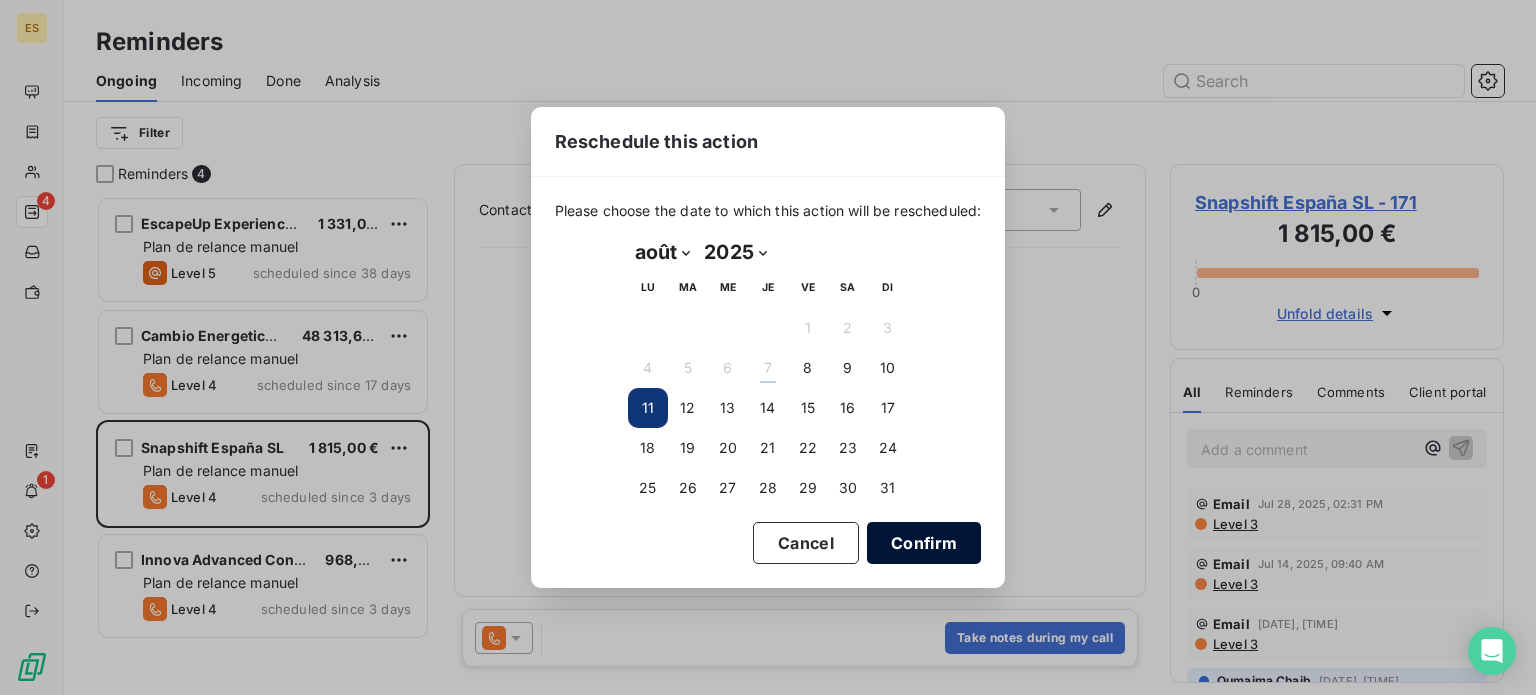 click on "Confirm" at bounding box center (924, 543) 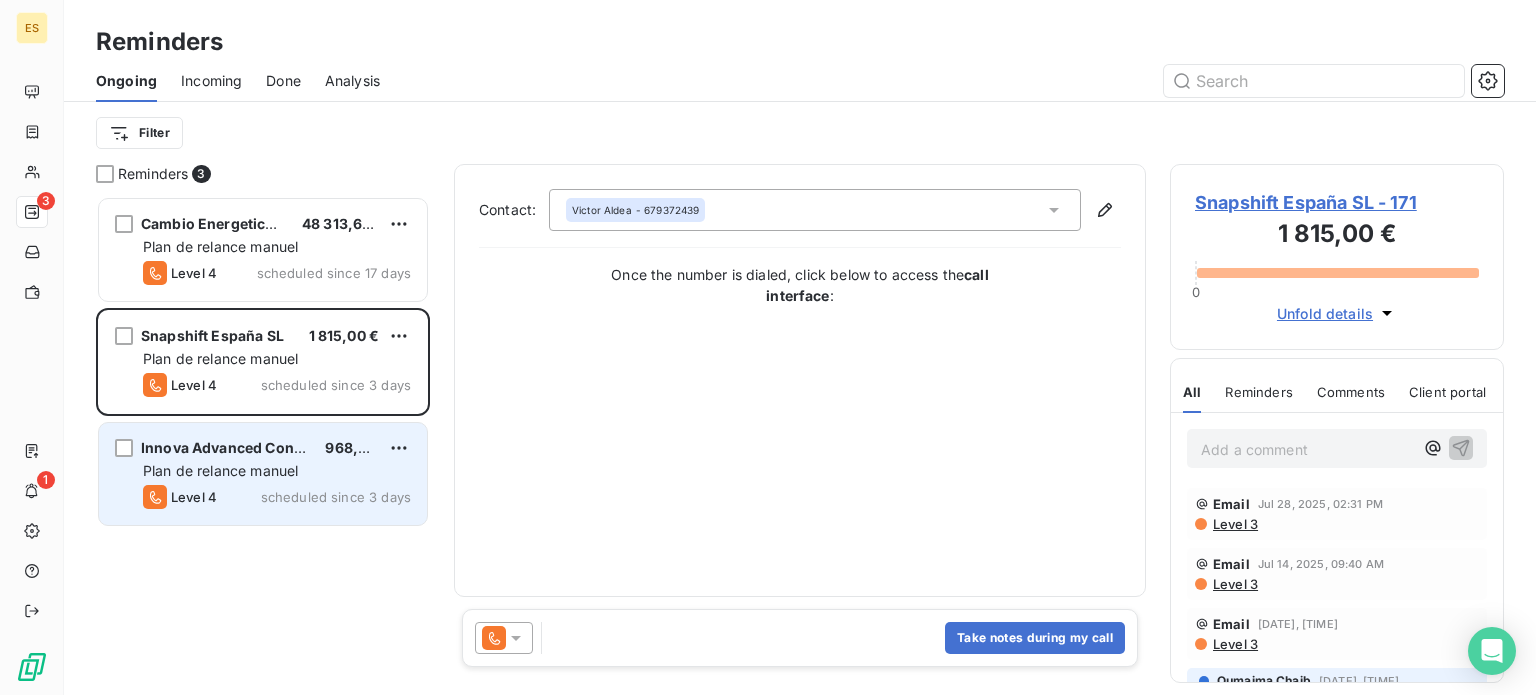 click on "Plan de relance manuel" at bounding box center (220, 470) 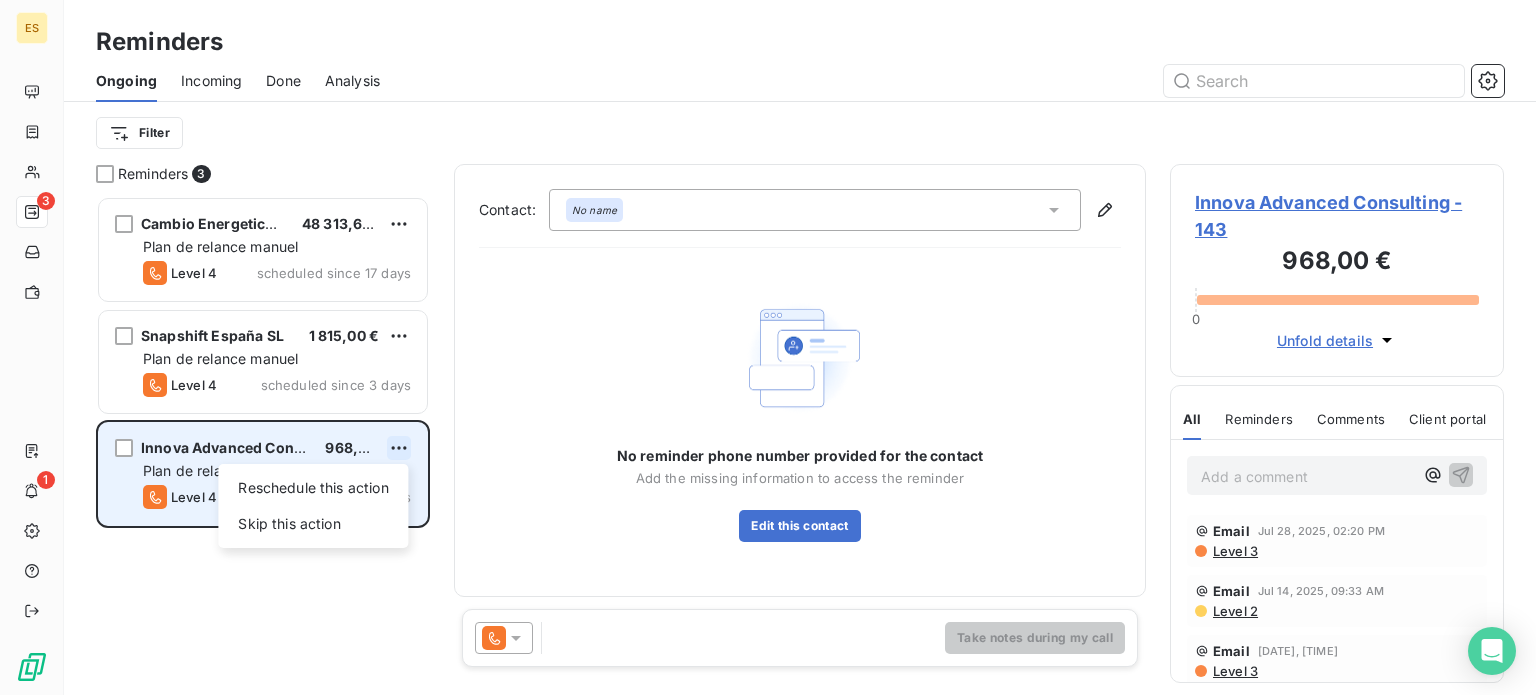 click on "ES 3 1 Reminders Ongoing Incoming Done Analysis Filter Reminders 3 [COMPANY] [AMOUNT] Plan de relance manuel Level 4 scheduled since [DAYS] days [COMPANY] [AMOUNT] Plan de relance manuel Level 4 scheduled since [DAYS] days [COMPANY] [AMOUNT] Plan de relance manuel Reschedule this action Skip this action Plan de relance manuel Level 4 scheduled since [DAYS] days Contact: No name No reminder phone number provided for the contact Add the missing information to access the reminder Edit this contact Take notes during my call [COMPANY] - [NUMBER] [AMOUNT] 0 Unfold details All Reminders Comments Client portal All Reminders Comments Client portal Add a comment ﻿ Email [DATE], [TIME] Level 3 Email [DATE], [TIME] Level 2 Email [DATE], [TIME] Level 3 Email [DATE], [TIME] Level 2 Email [DATE], [TIME] Level 1 [DATE] Invoice  : [INVOICE_NUMBER] Payment Received [AMOUNT] [DATE] Invoice  : [INVOICE_NUMBER] Payment Received Invoice" at bounding box center [768, 347] 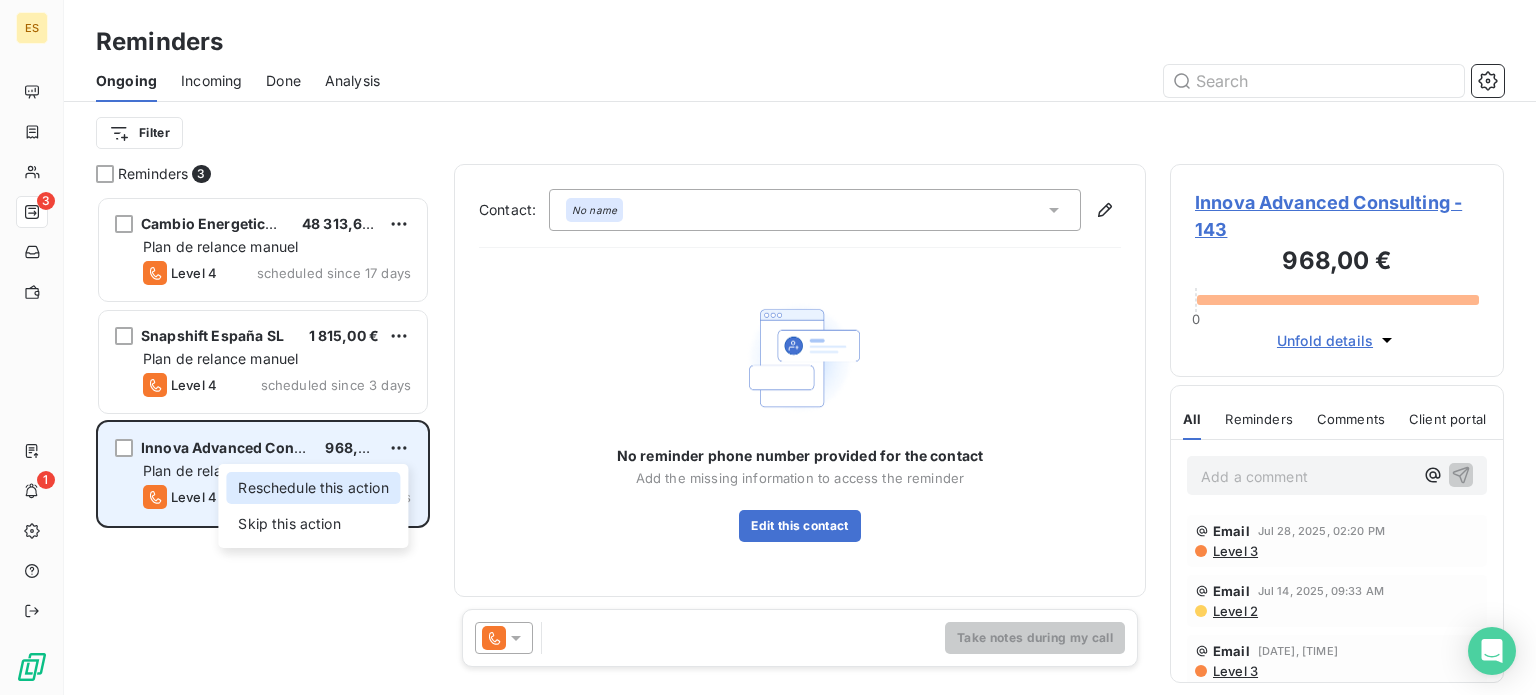 click on "Reschedule this action" at bounding box center [313, 488] 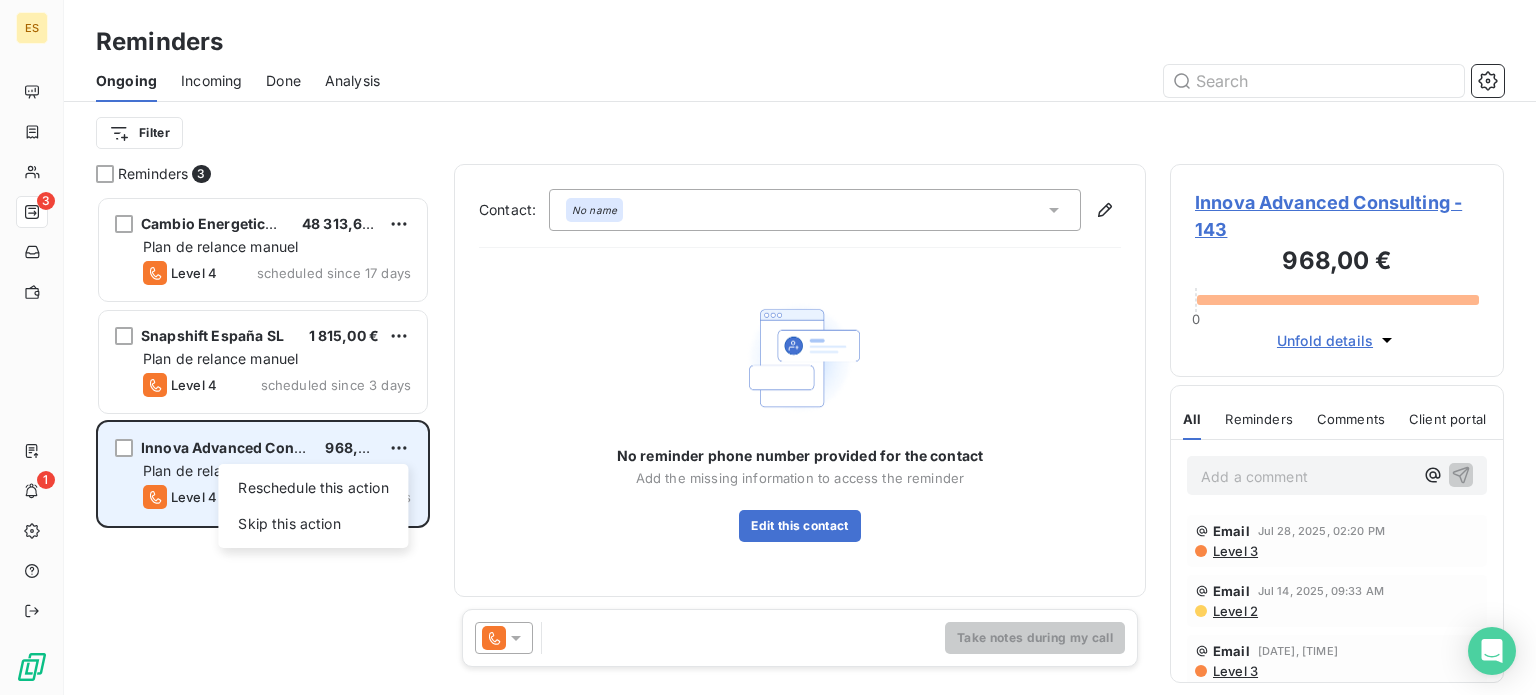select on "7" 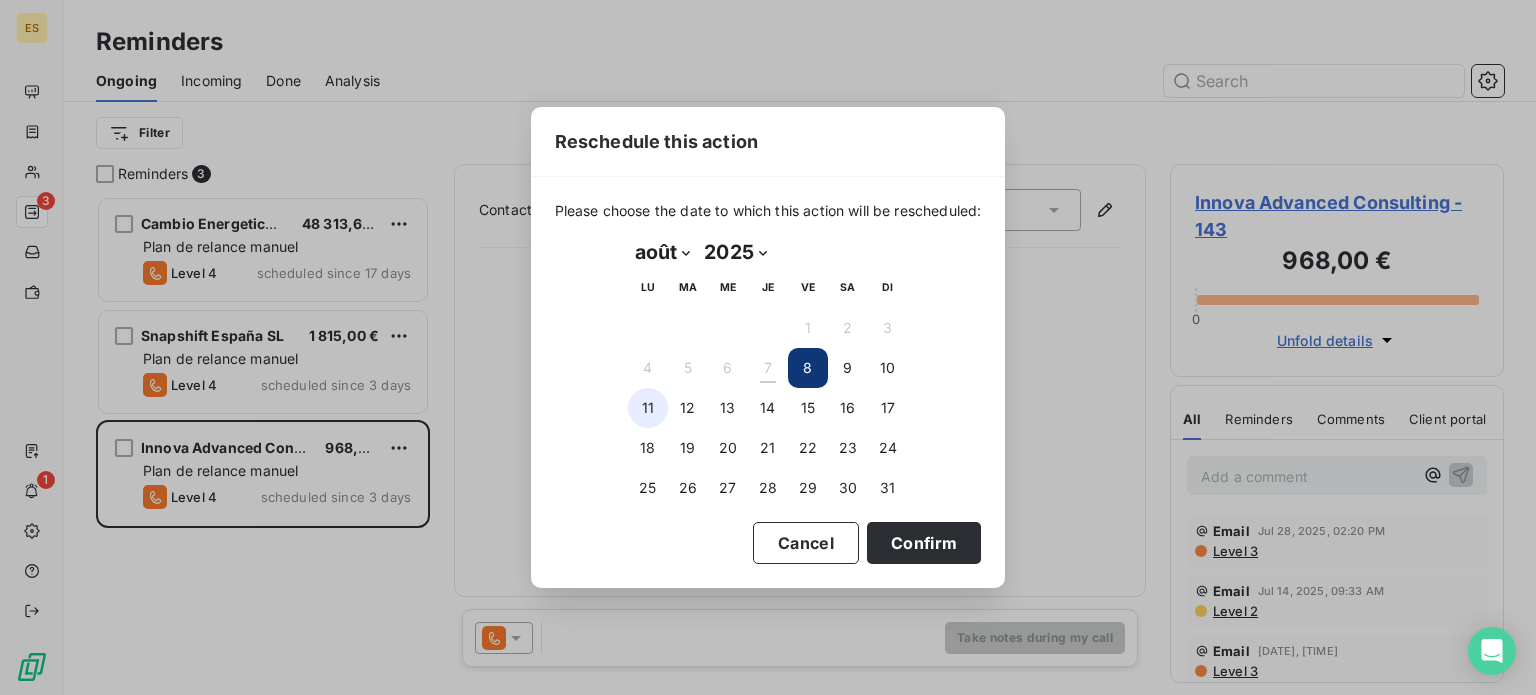 click on "11" at bounding box center (648, 408) 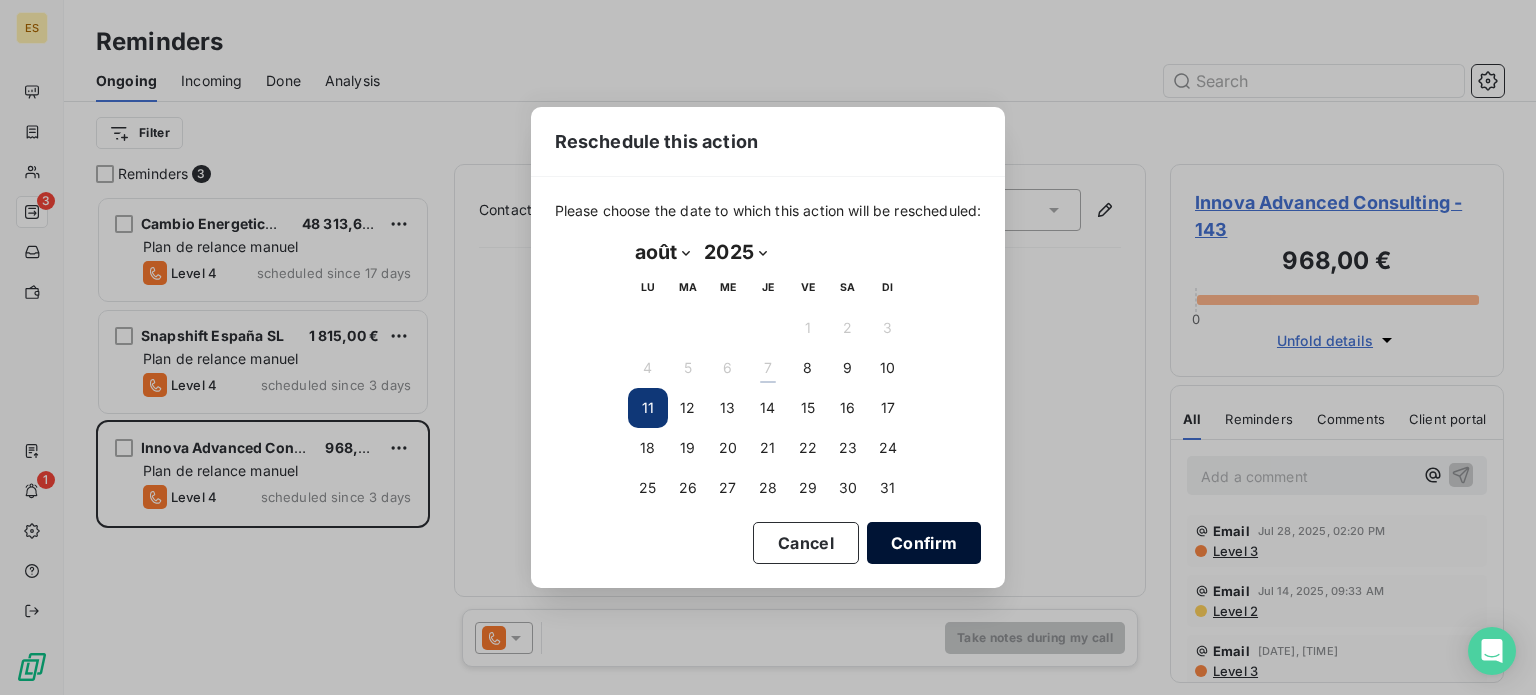 click on "Confirm" at bounding box center [924, 543] 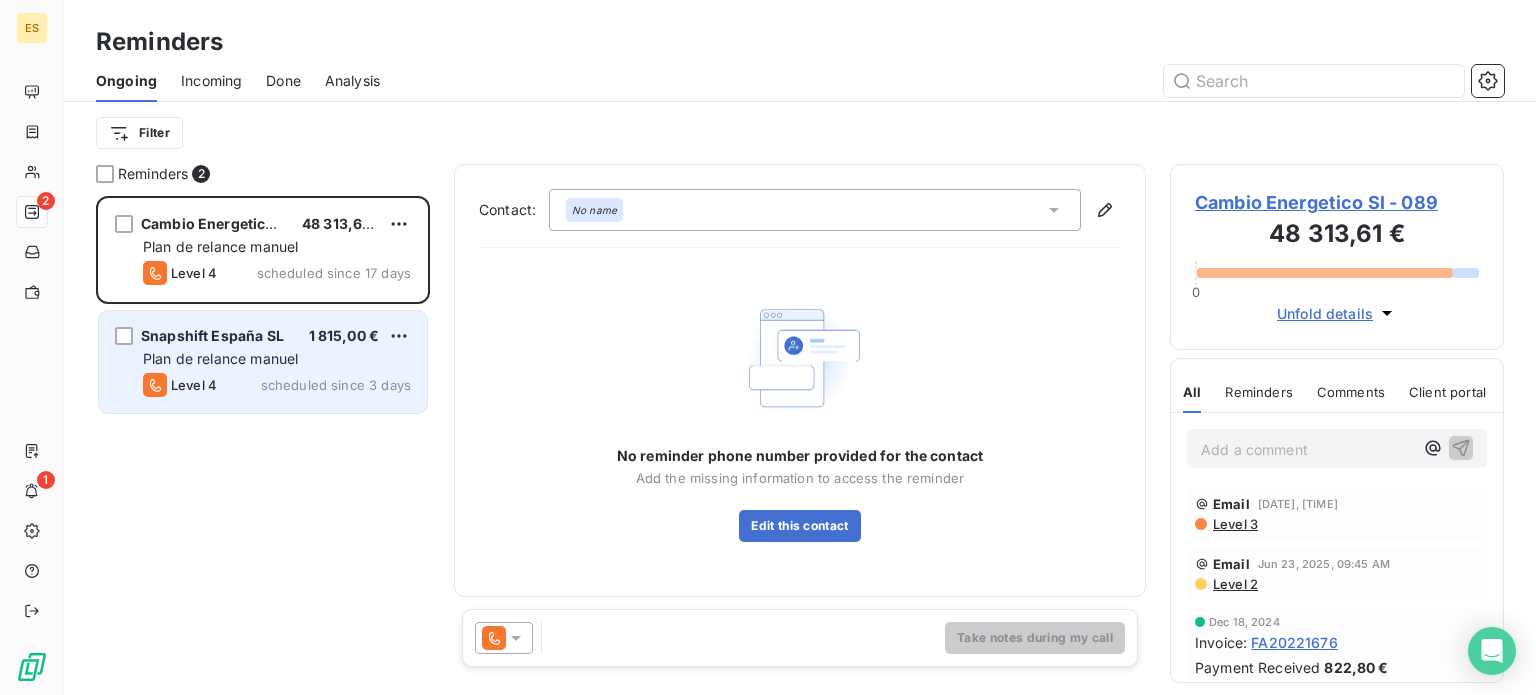click on "Level 4 scheduled since 3 days" at bounding box center [277, 385] 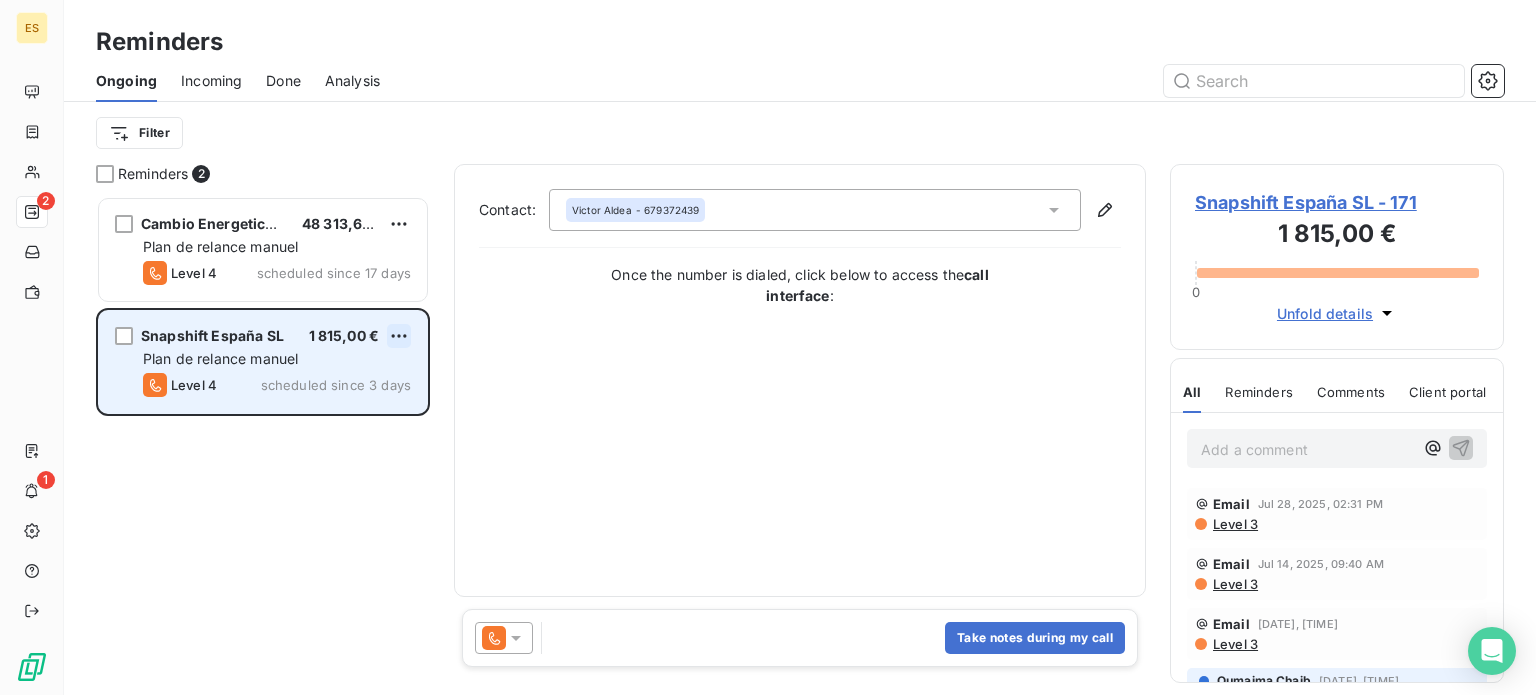 click on "Contact: [FIRST] [LAST]    - [PHONE] Once the number is dialed, click below to access the  call interface : Take notes during my call [COMPANY] - [NUMBER] [AMOUNT] 0 Unfold details All Reminders Comments Client portal All Reminders Comments Client portal Add a comment ﻿ Email [DATE], [TIME] Level 3 Email [DATE], [TIME] Level 3 Email [DATE], [TIME] Level 3 [FIRST] [LAST] [DATE], [TIME] APPEL OK : nous avons fait le point sur la fac restante à payer [FIRST] [LAST] [DATE], [TIME] le clt est injoignable > à rappeler lundi 23 Email [DATE], [TIME] Level 3 [DATE] Invoice  : [INVOICE_NUMBER] Payment Received [AMOUNT] [DATE] Invoice  : [INVOICE_NUMBER] Payment Received [AMOUNT] Invoice" at bounding box center (768, 347) 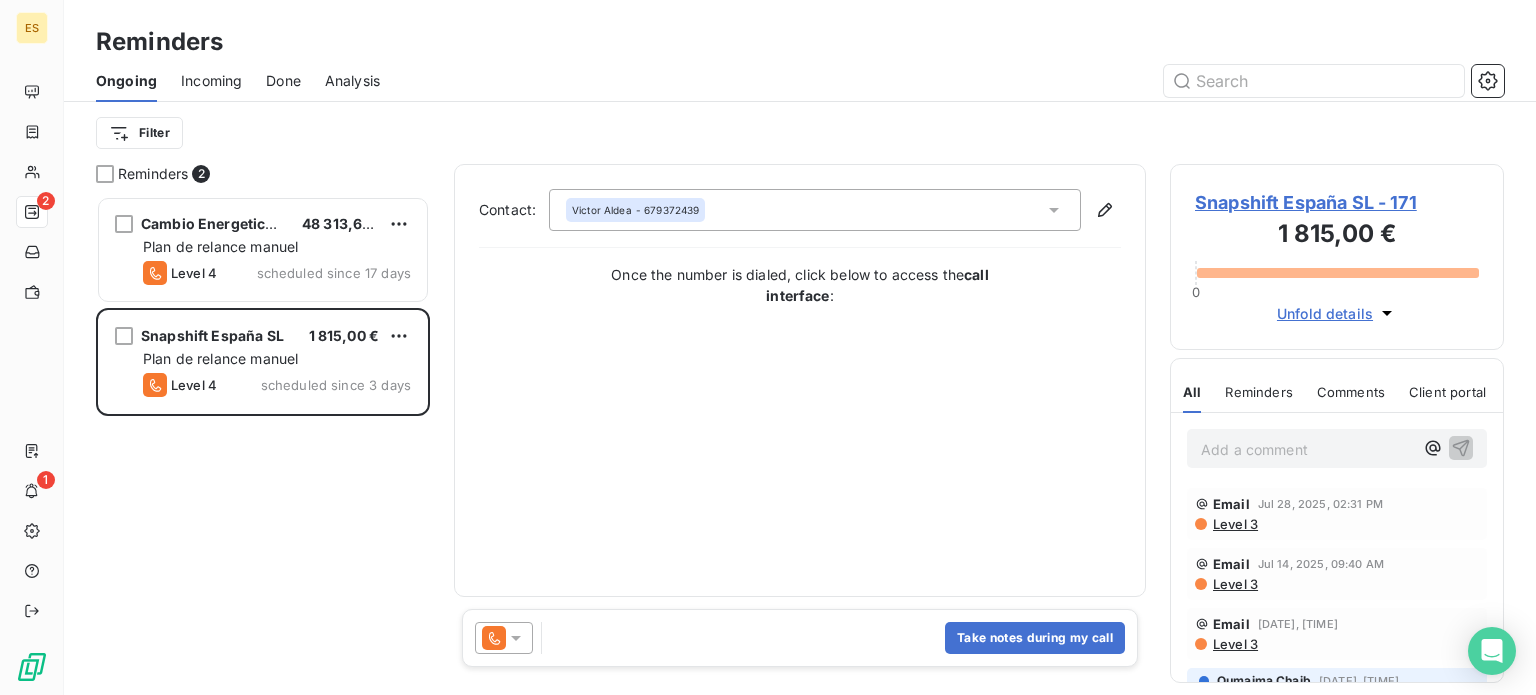 click on "Contact: [FIRST] [LAST]    - [PHONE] Once the number is dialed, click below to access the  call interface : Take notes during my call [COMPANY] - [NUMBER] [AMOUNT] 0 Unfold details All Reminders Comments Client portal All Reminders Comments Client portal Add a comment ﻿ Email [DATE], [TIME] Level 3 Email [DATE], [TIME] Level 3 Email [DATE], [TIME] Level 3 [FIRST] [LAST] [DATE], [TIME] APPEL OK : nous avons fait le point sur la fac restante à payer [FIRST] [LAST] [DATE], [TIME] le clt est injoignable > à rappeler lundi 23 Email [DATE], [TIME] Level 3 [DATE] Invoice  : [INVOICE_NUMBER] Payment Received [AMOUNT] [DATE] Invoice  : [INVOICE_NUMBER] Payment Received [AMOUNT] Invoice" at bounding box center [768, 347] 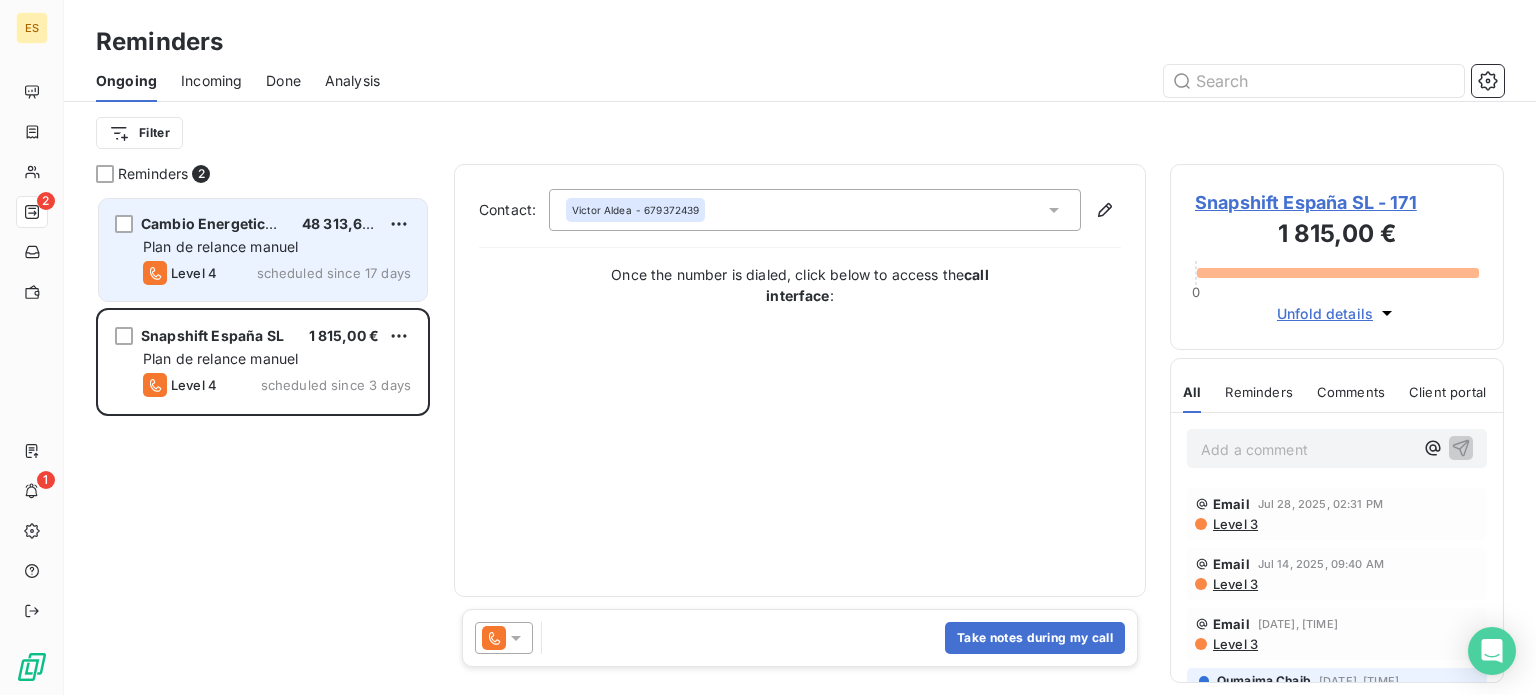 click on "Plan de relance manuel" at bounding box center (220, 246) 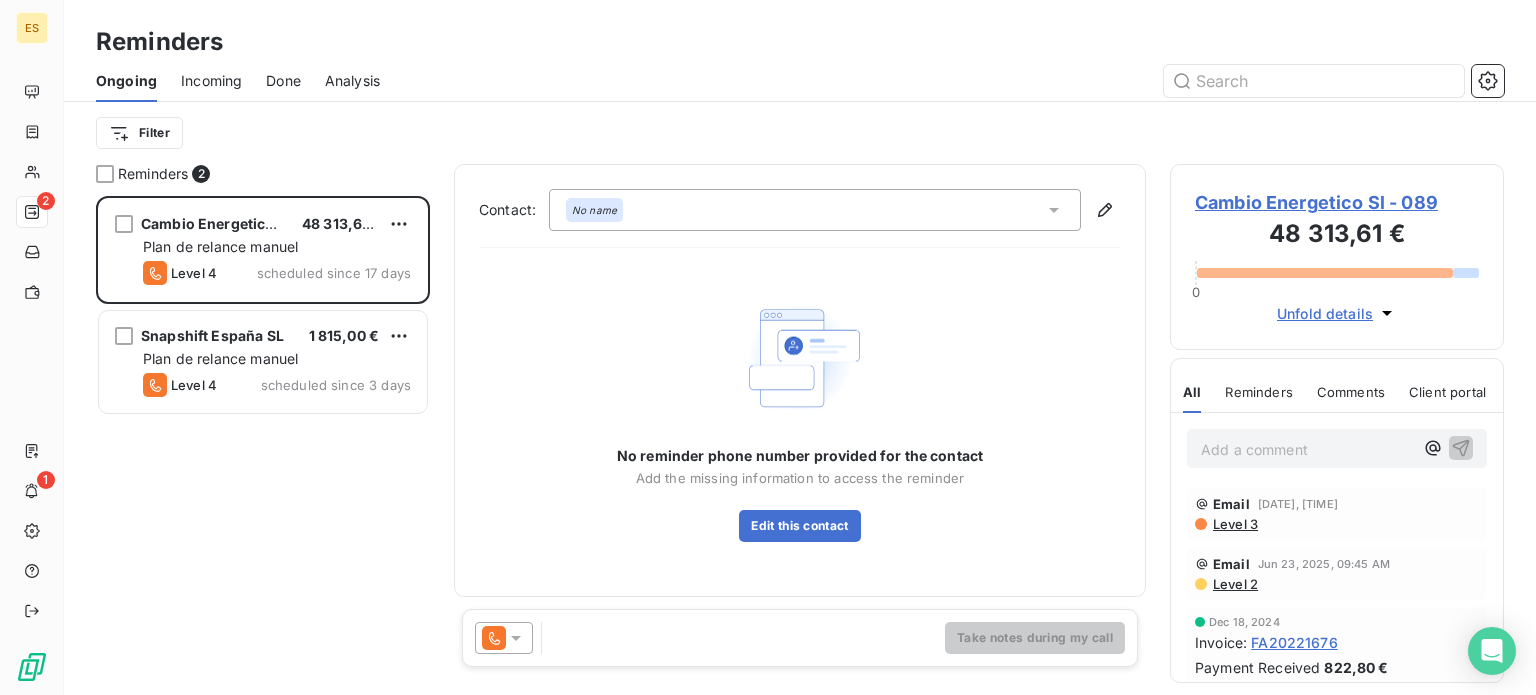 click on "ES 2 1 Reminders Ongoing Incoming Done Analysis Filter Reminders 2 [COMPANY] [AMOUNT] Plan de relance manuel Level 4 scheduled since [DAYS] days [COMPANY] [AMOUNT] Plan de relance manuel Level 4 scheduled since [DAYS] days Contact: No name No reminder phone number provided for the contact Add the missing information to access the reminder Edit this contact Take notes during my call [COMPANY] - [NUMBER] [AMOUNT] 0 Unfold details All Reminders Comments Client portal All Reminders Comments Client portal Add a comment ﻿ Email [DATE], [TIME] Level 3 Email [DATE], [TIME] Level 2 [DATE] Invoice  : [INVOICE_NUMBER] Payment Received [AMOUNT] [DATE] Invoice  : [INVOICE_NUMBER] Payment Received [AMOUNT] [DATE] Invoice  : [INVOICE_NUMBER] Payment Received [AMOUNT] [DATE] Invoice  : [INVOICE_NUMBER] Payment Received [AMOUNT] [DATE] Invoice  : [INVOICE_NUMBER] [AMOUNT]" at bounding box center (768, 347) 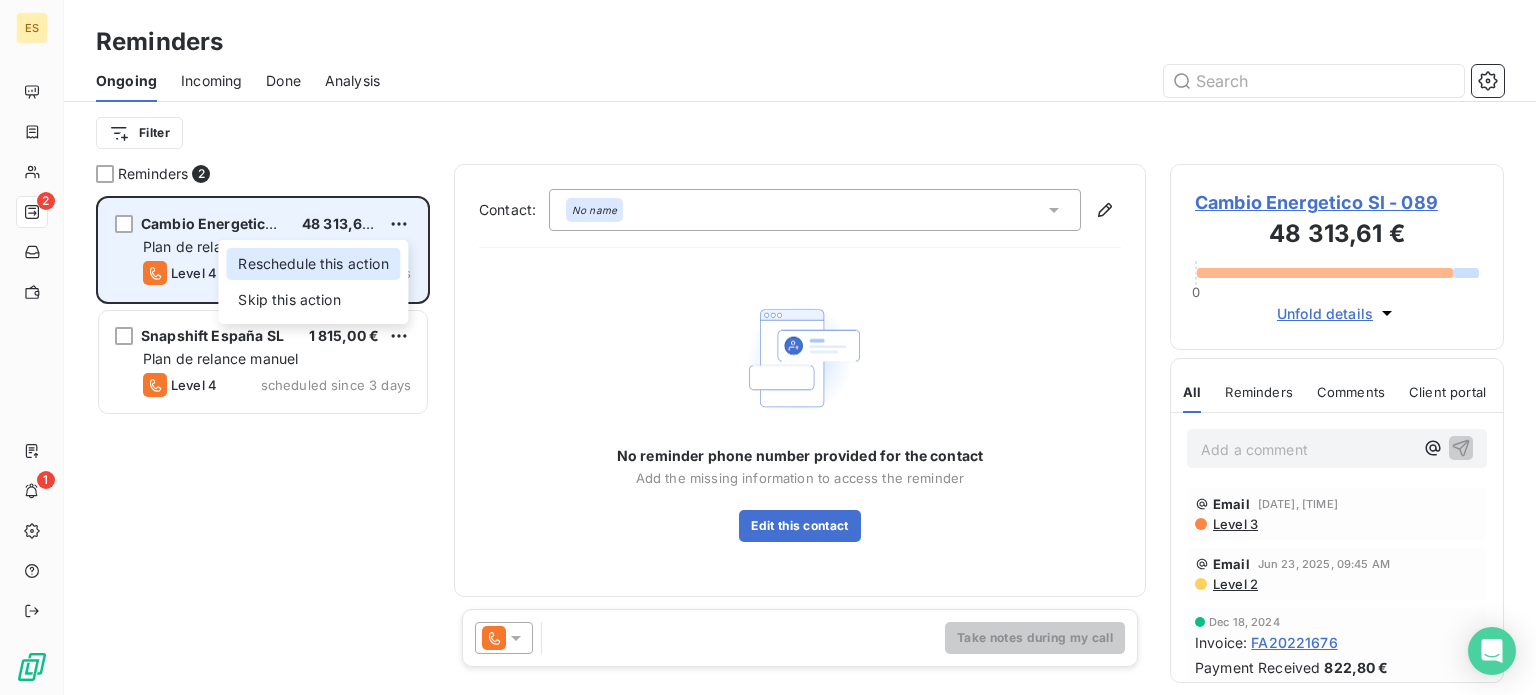click on "Reschedule this action" at bounding box center (313, 264) 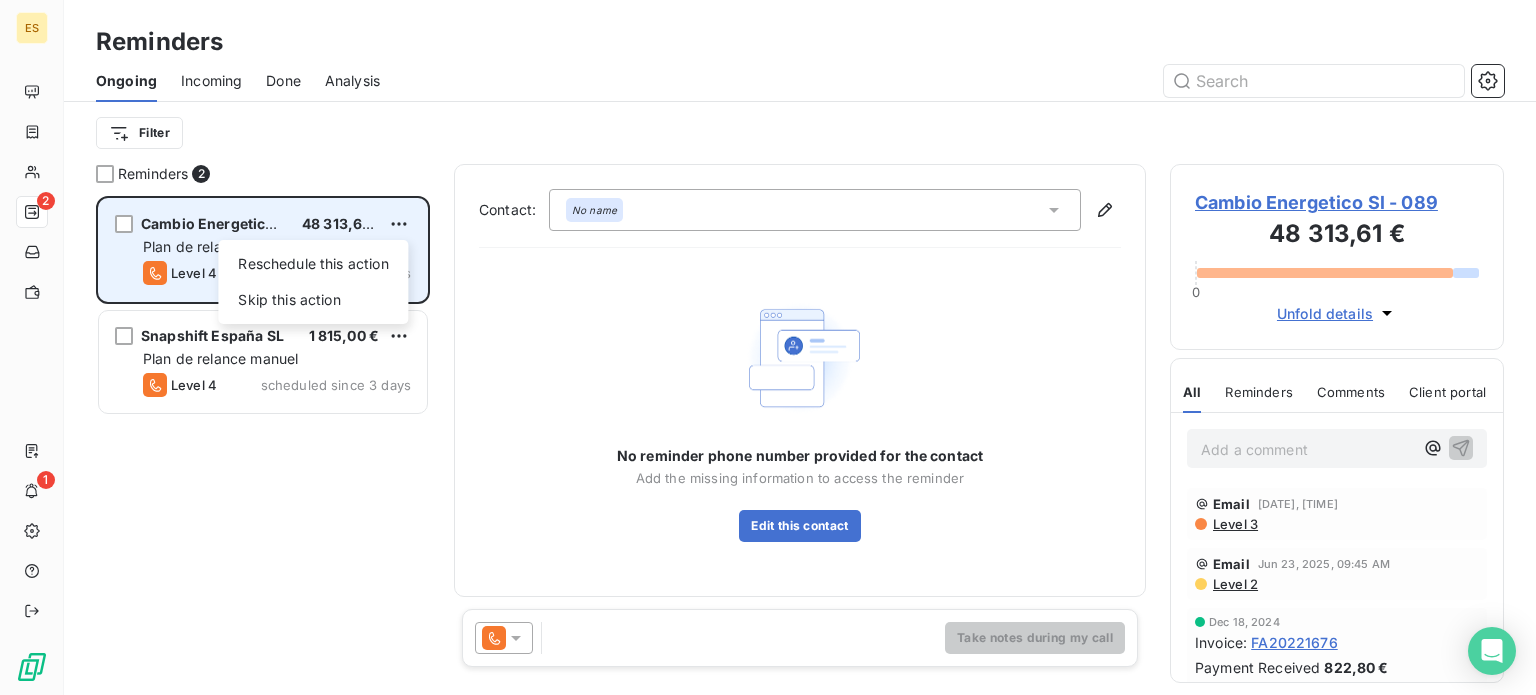 select on "7" 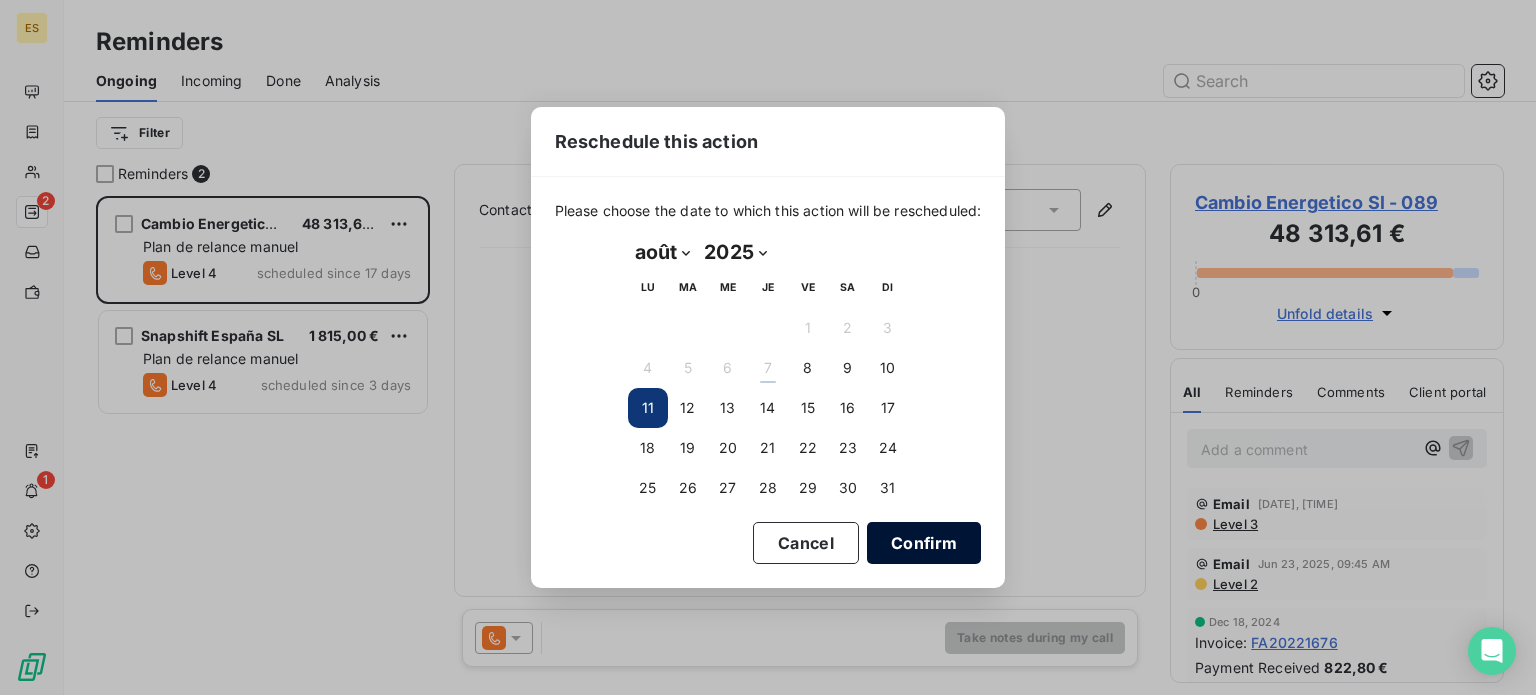 click on "Confirm" at bounding box center (924, 543) 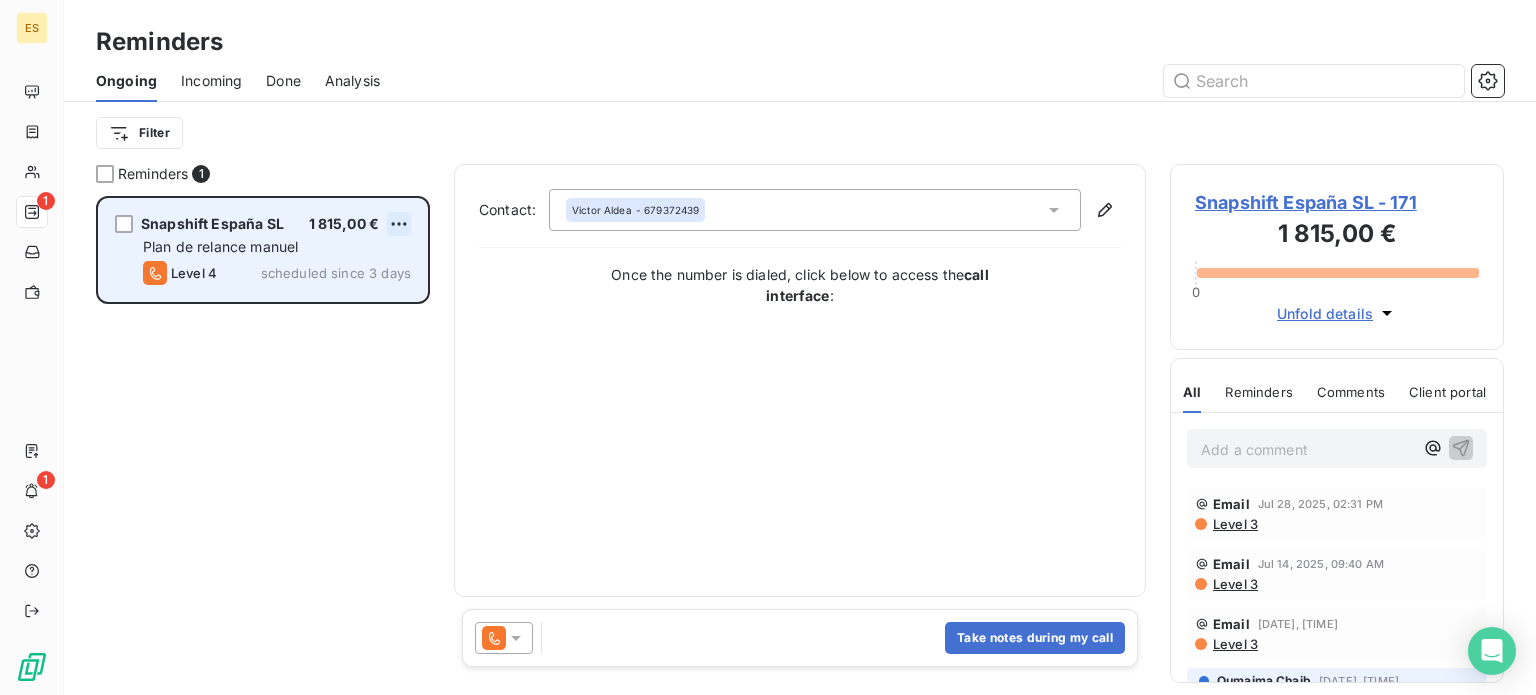 click on "ES 1 1 Reminders Ongoing Incoming Done Analysis Filter Reminders 1 [COMPANY] [AMOUNT] Plan de relance manuel Level 4 scheduled since [DAYS] days Contact: [FIRST] [LAST]    - [PHONE] Once the number is dialed, click below to access the  call interface : Take notes during my call [COMPANY] - [NUMBER] [AMOUNT] 0 Unfold details All Reminders Comments Client portal All Reminders Comments Client portal Add a comment ﻿ Email [DATE], [TIME] Level 3 Email [DATE], [TIME] Level 3 Email [DATE], [TIME] Level 3 [FIRST] [LAST] [DATE], [TIME] APPEL OK : nous avons fait le point sur la fac restante à payer [FIRST] [LAST] [DATE], [TIME] le clt est injoignable > à rappeler lundi 23 Email [DATE], [TIME] Level 3 [DATE] Invoice  : [INVOICE_NUMBER] Payment Received [AMOUNT] [DATE] Invoice  : [INVOICE_NUMBER] Payment Received [AMOUNT] [DATE] Invoice  : [INVOICE_NUMBER] Payment Received [AMOUNT] [DATE] Invoice  : Invoice" at bounding box center [768, 347] 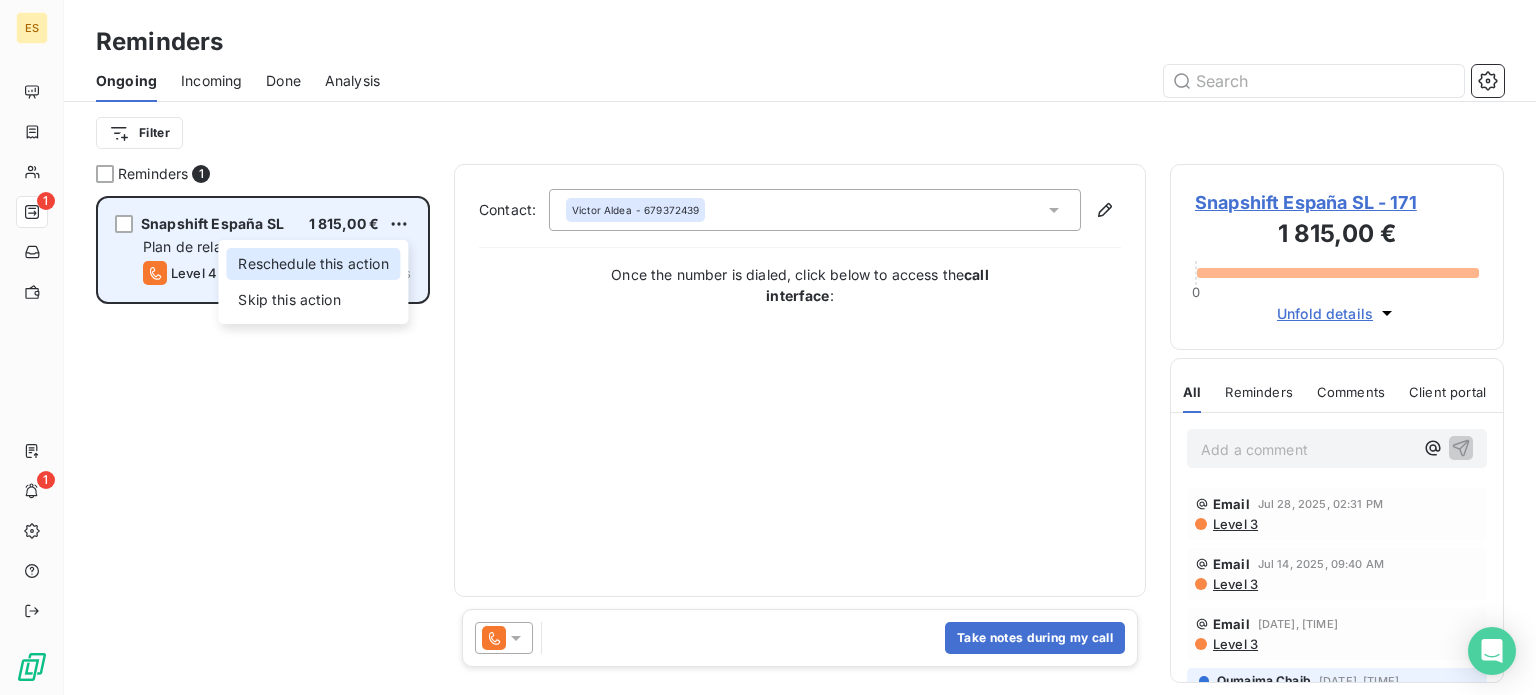 click on "Reschedule this action" at bounding box center (313, 264) 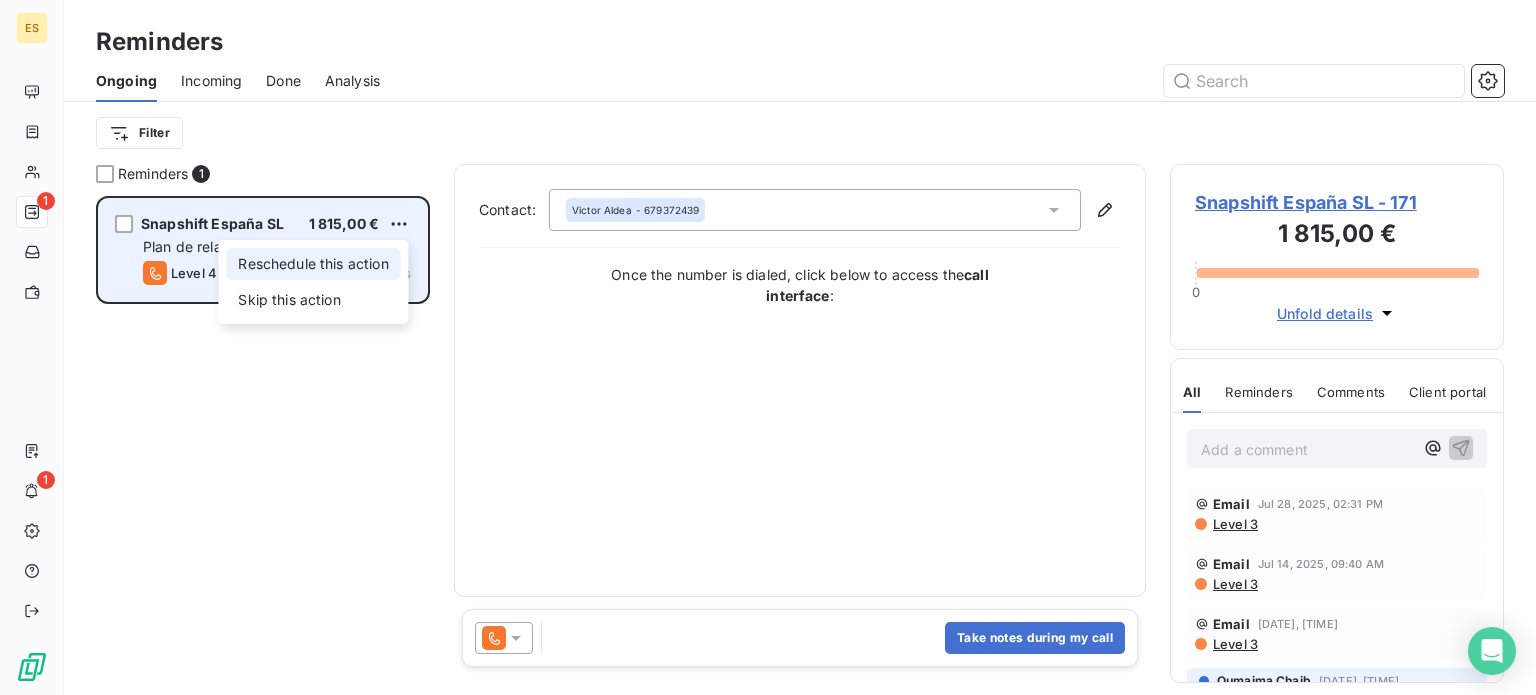 select on "7" 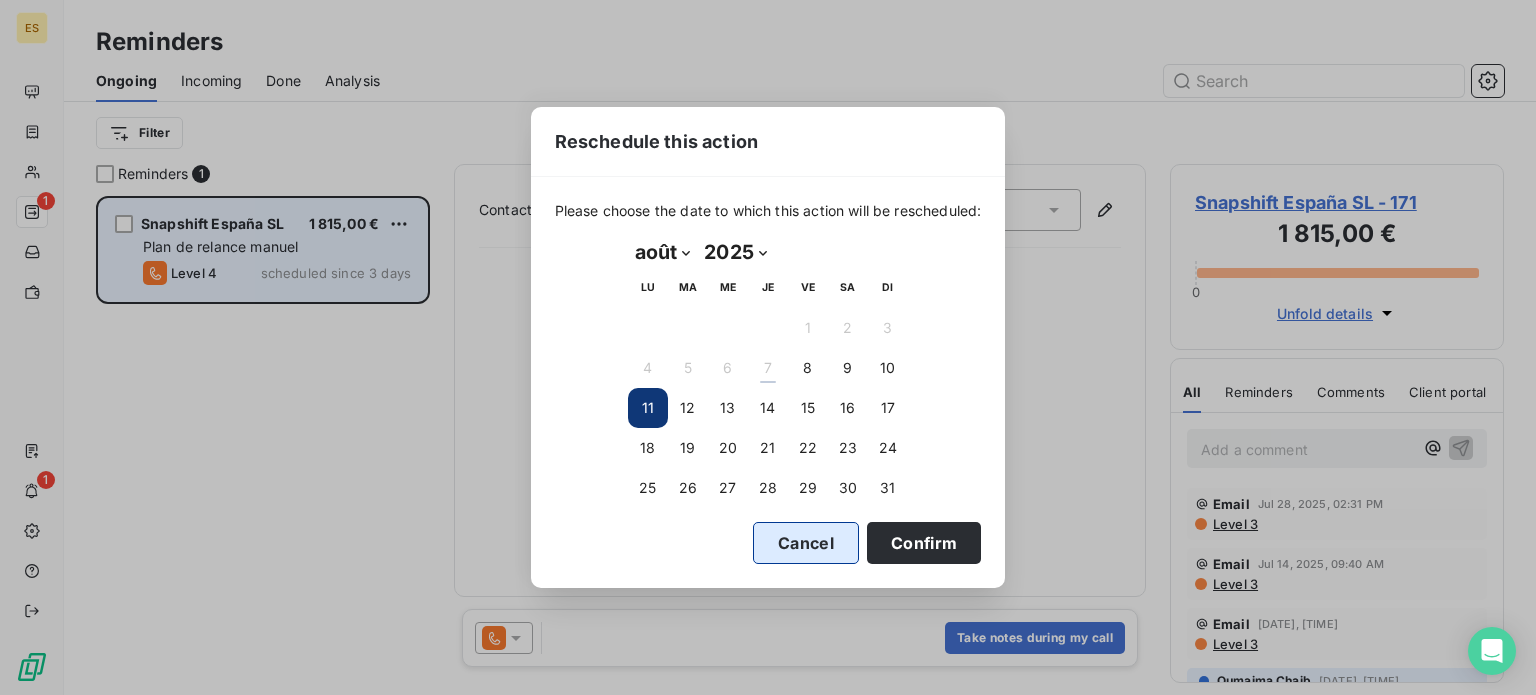 click on "Cancel" at bounding box center [806, 543] 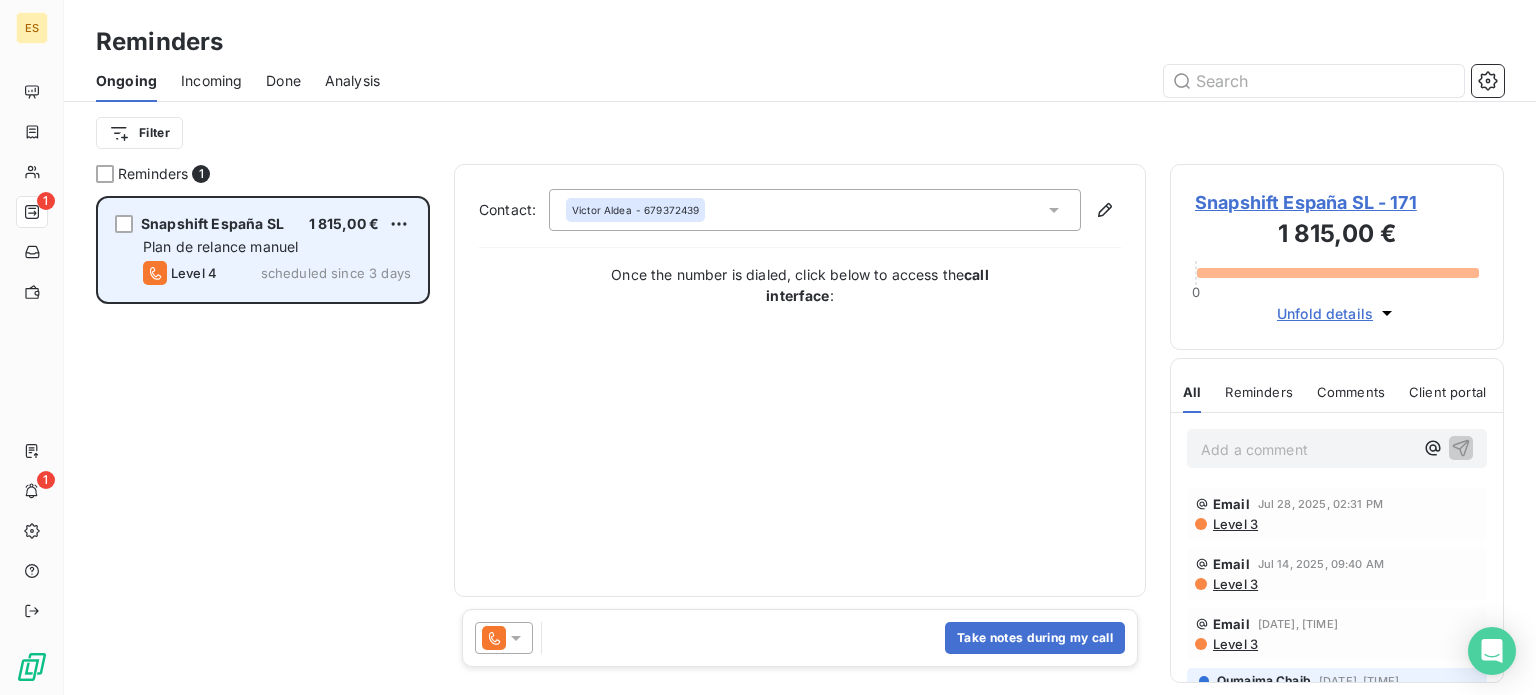 click on "Contact: [FIRST] [LAST]    - [PHONE] Once the number is dialed, click below to access the  call interface : Take notes during my call" at bounding box center [800, 421] 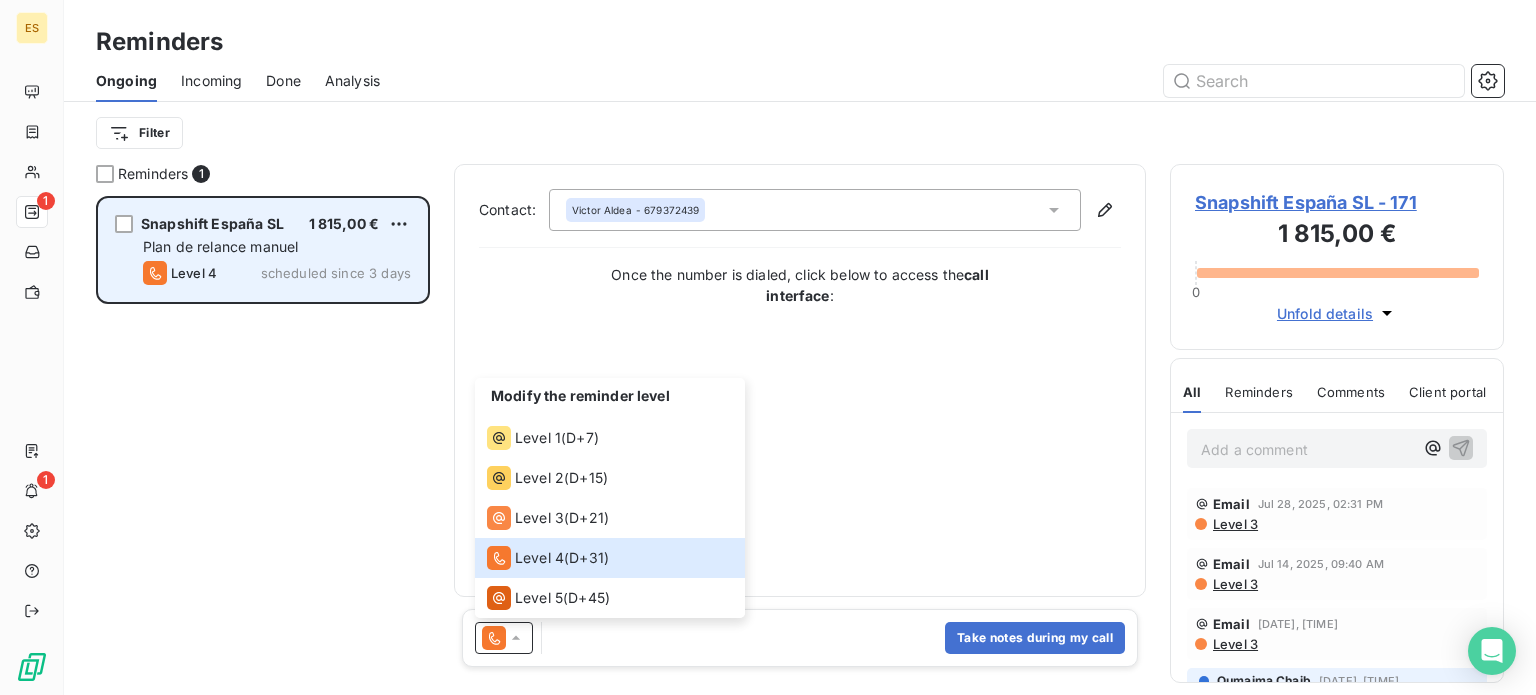 click on "[COMPANY] [AMOUNT] Plan de relance manuel Level 4 scheduled since [DAYS] days" at bounding box center [263, 445] 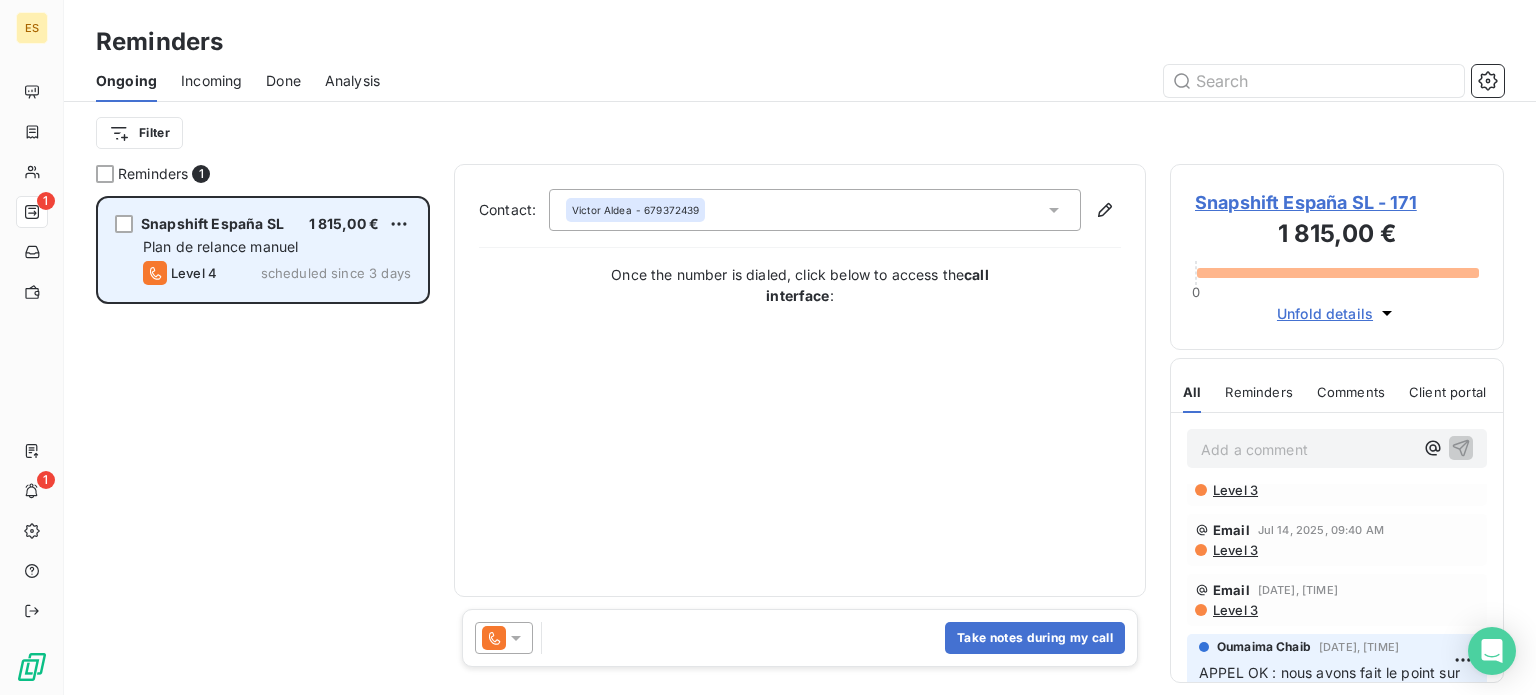 scroll, scrollTop: 0, scrollLeft: 0, axis: both 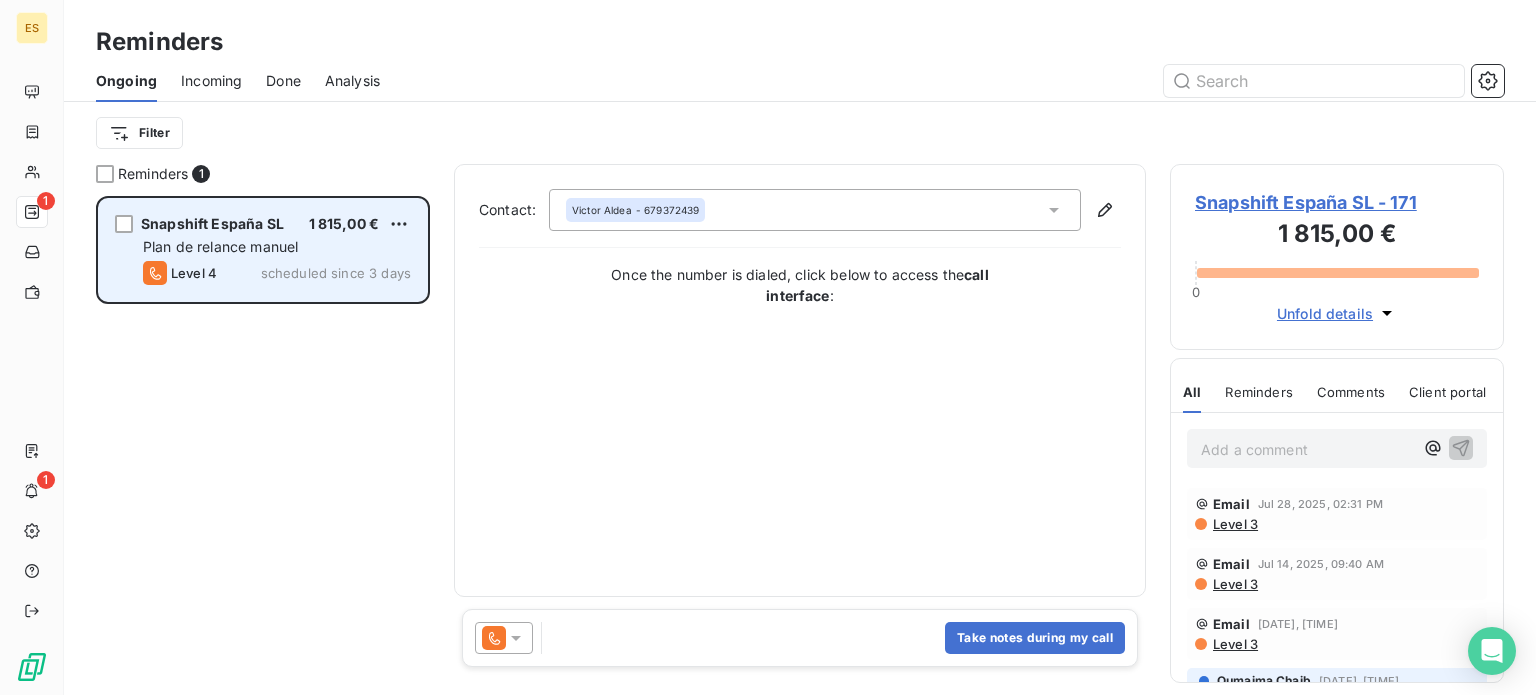 click at bounding box center [504, 638] 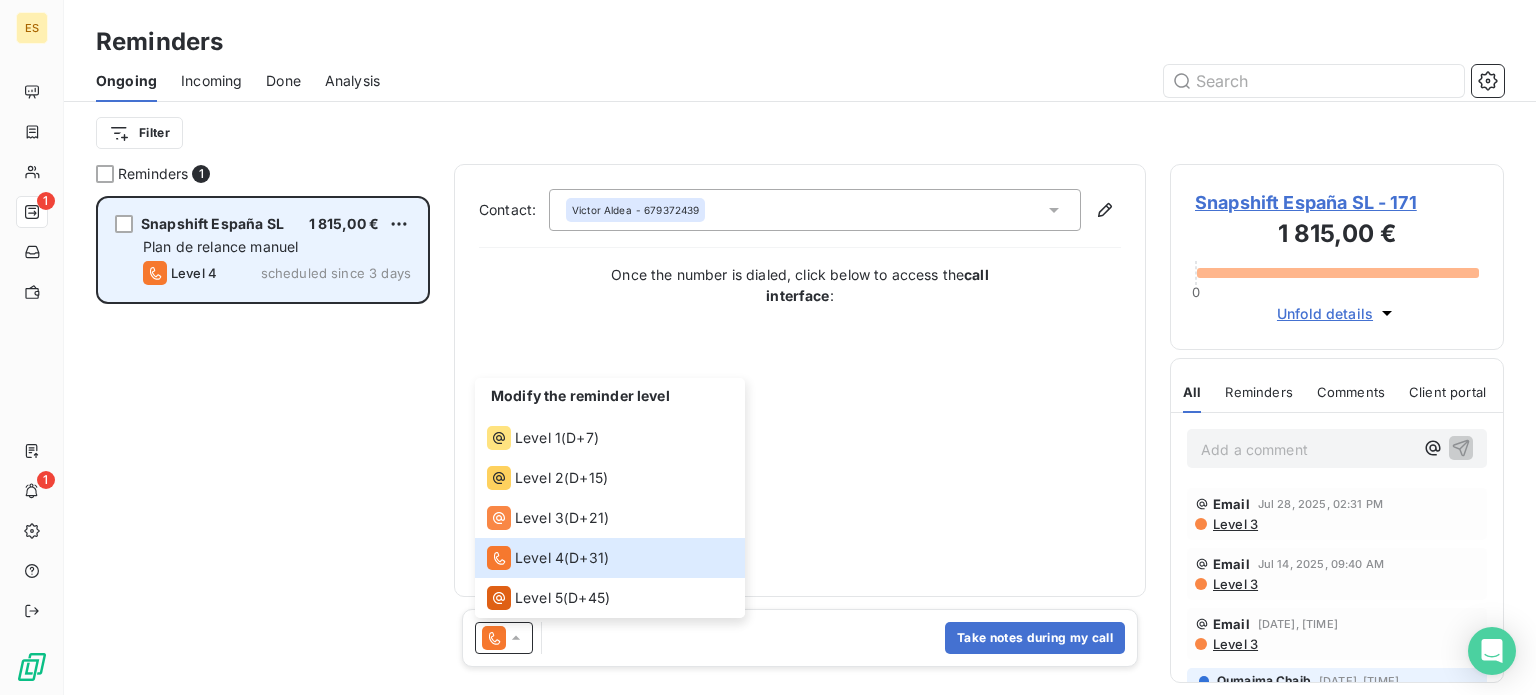click on "[COMPANY] [AMOUNT] Plan de relance manuel Level 4 scheduled since [DAYS] days" at bounding box center (263, 445) 